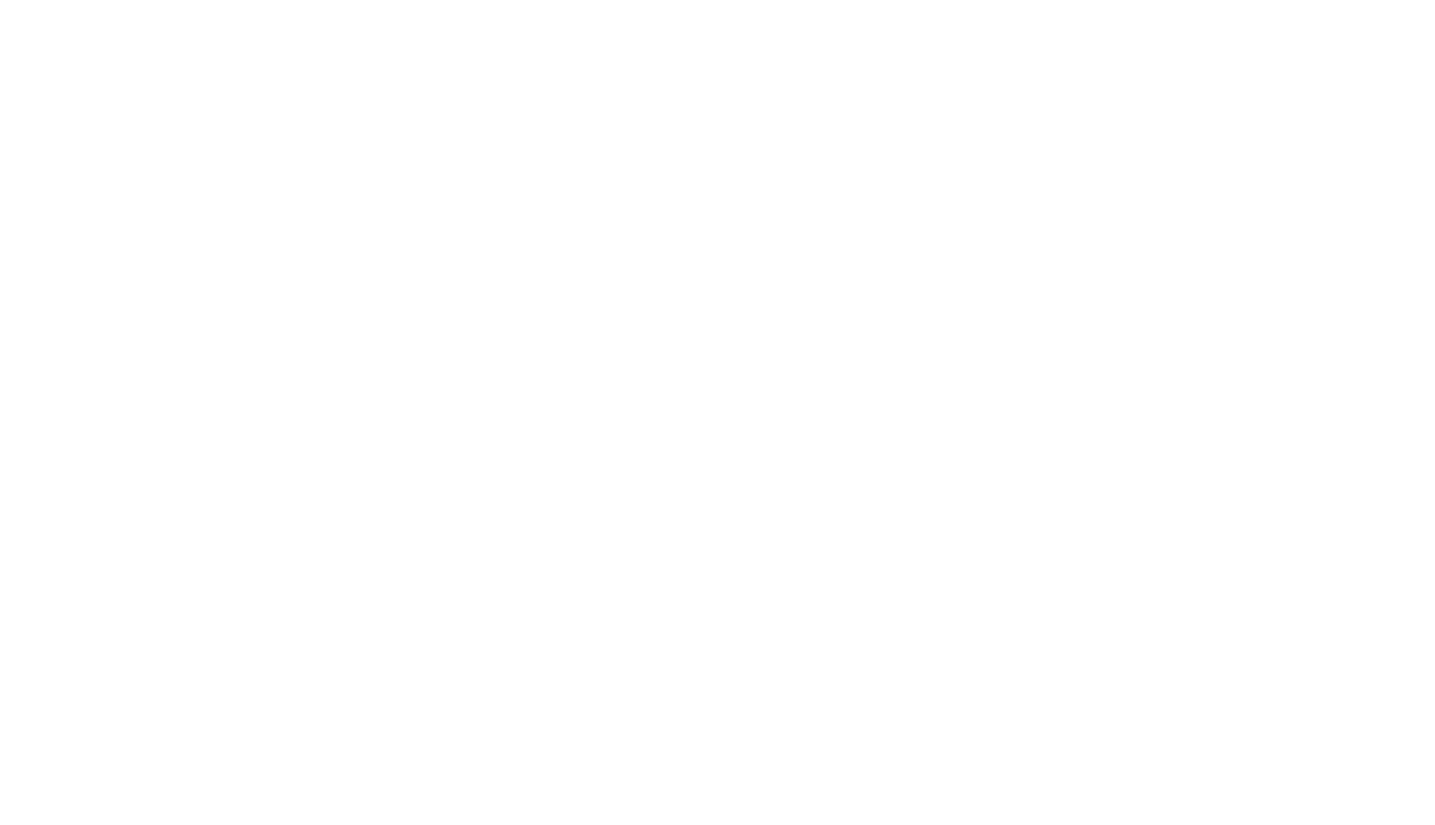 scroll, scrollTop: 0, scrollLeft: 0, axis: both 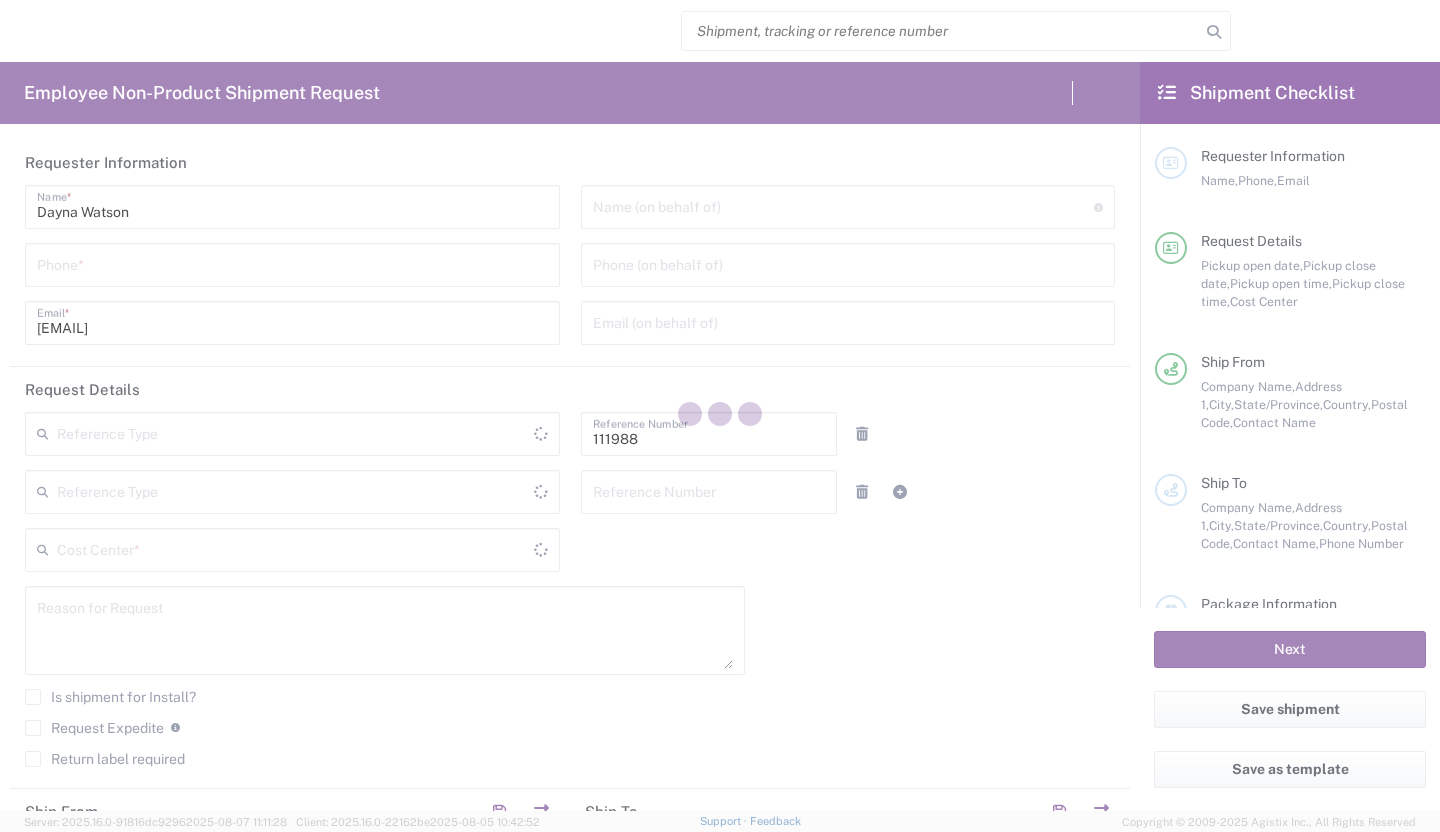 type on "Department" 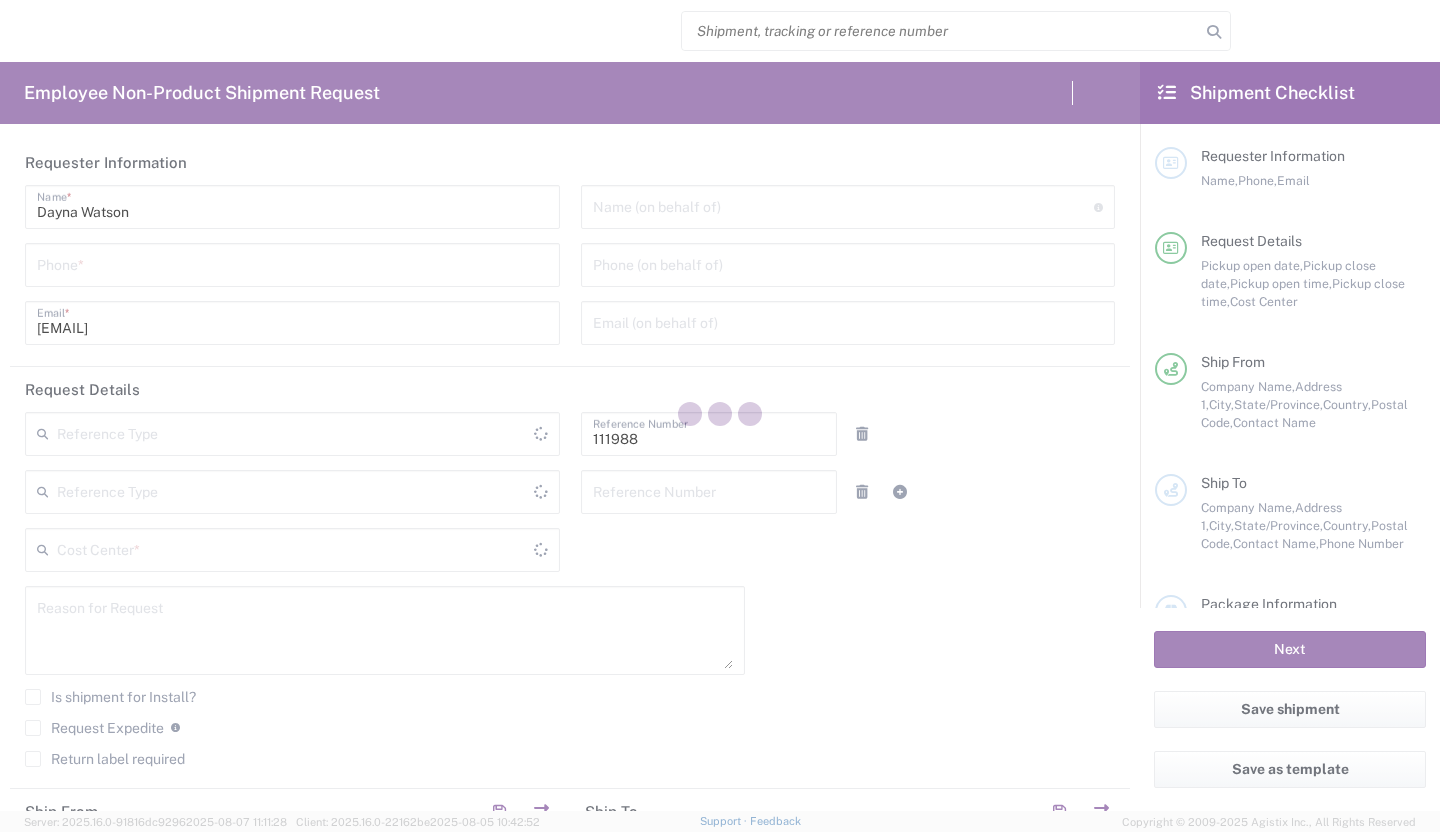 type on "[STATE]01, Legal, Shared Support [NUMBER]" 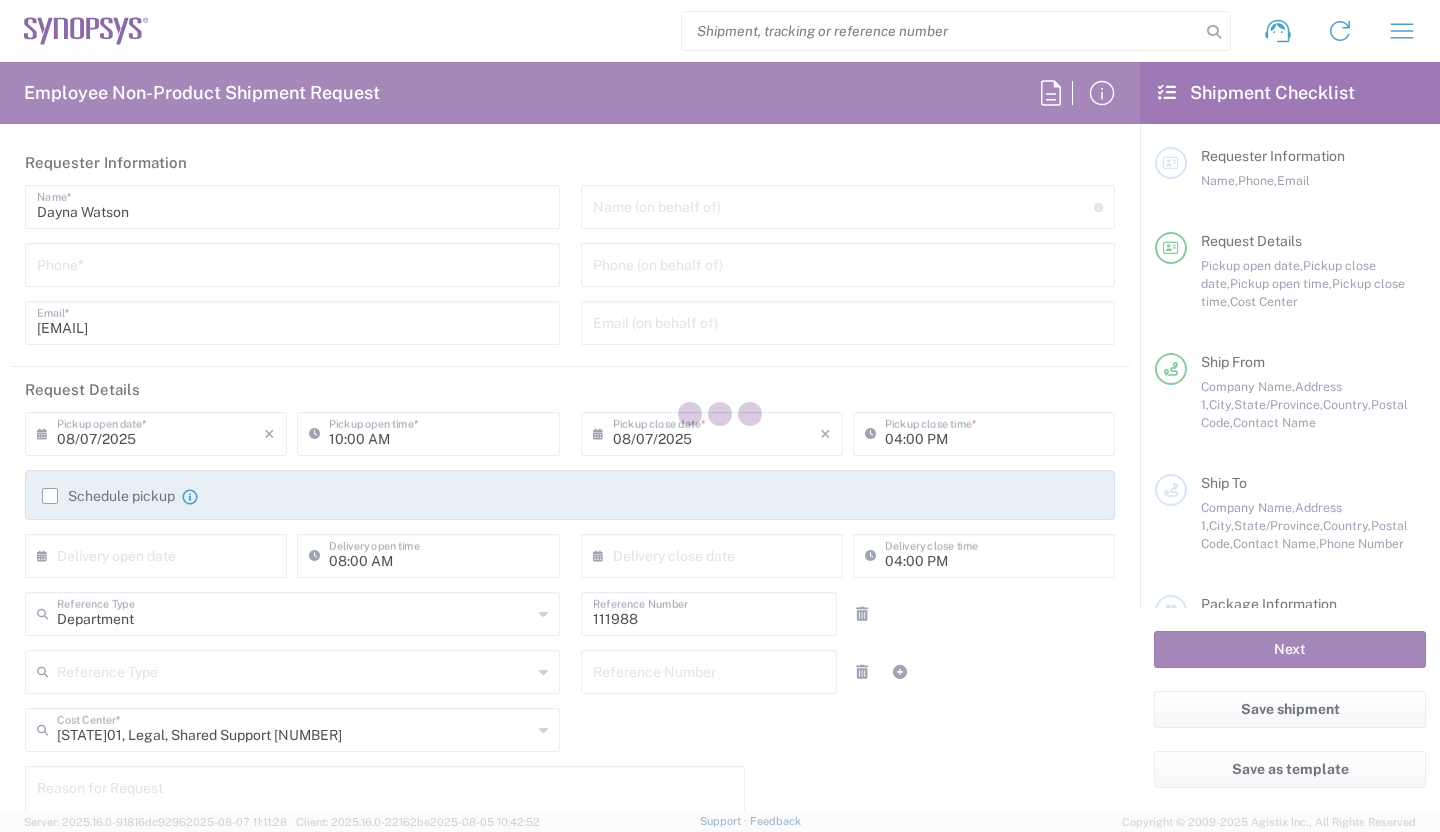 type on "Headquarters USSV" 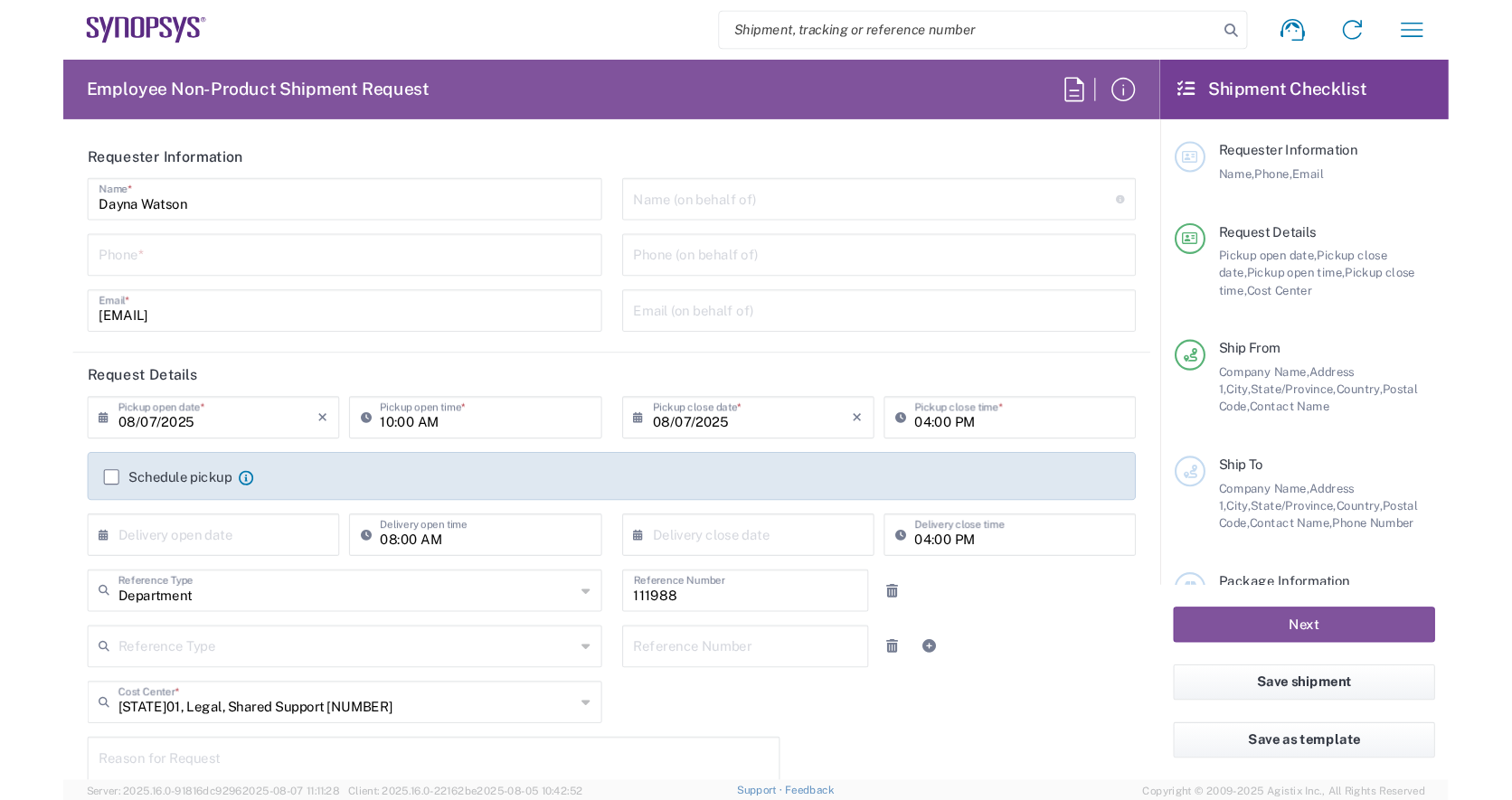 scroll, scrollTop: 0, scrollLeft: 0, axis: both 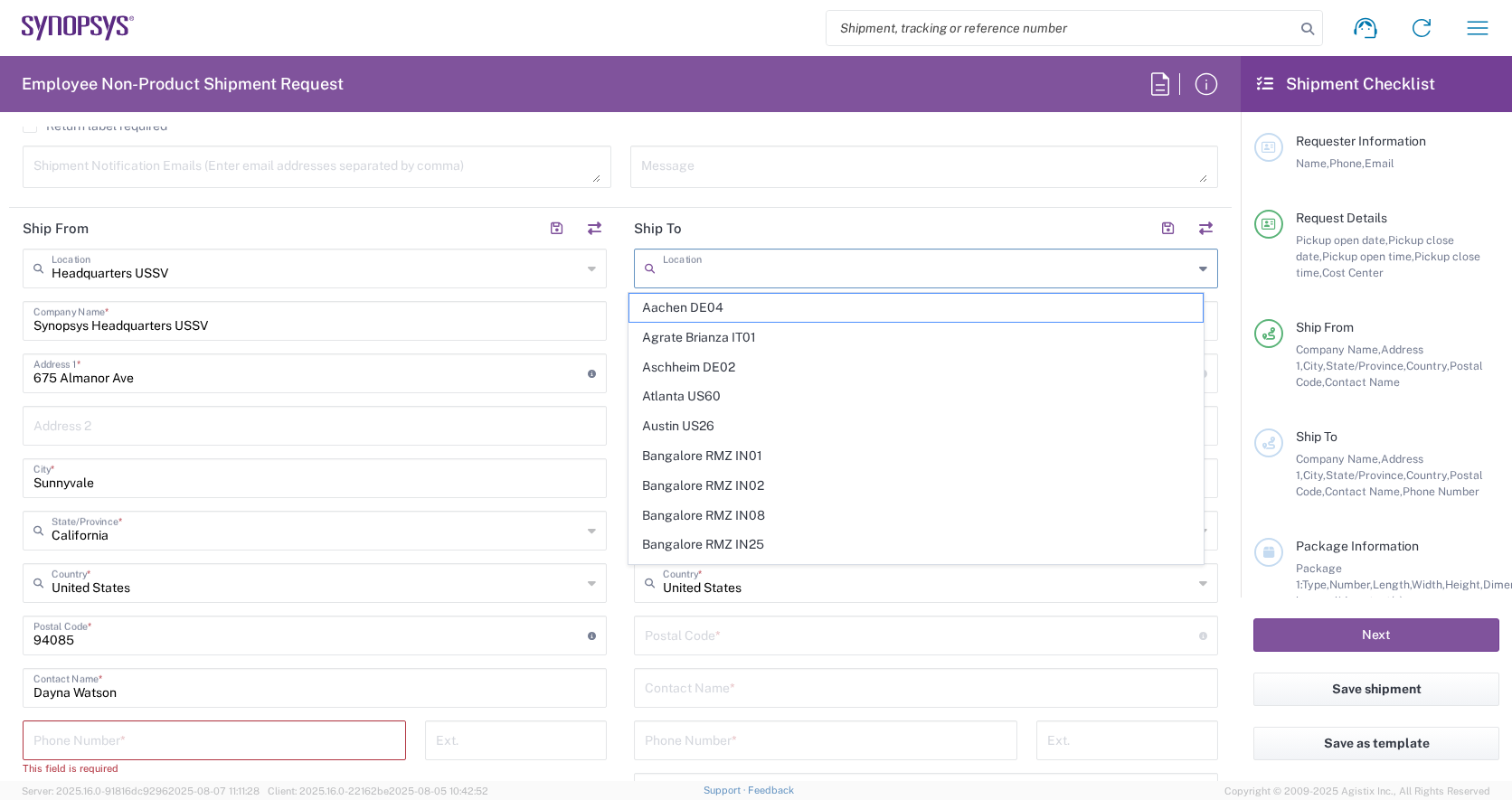 click at bounding box center (928, 267) 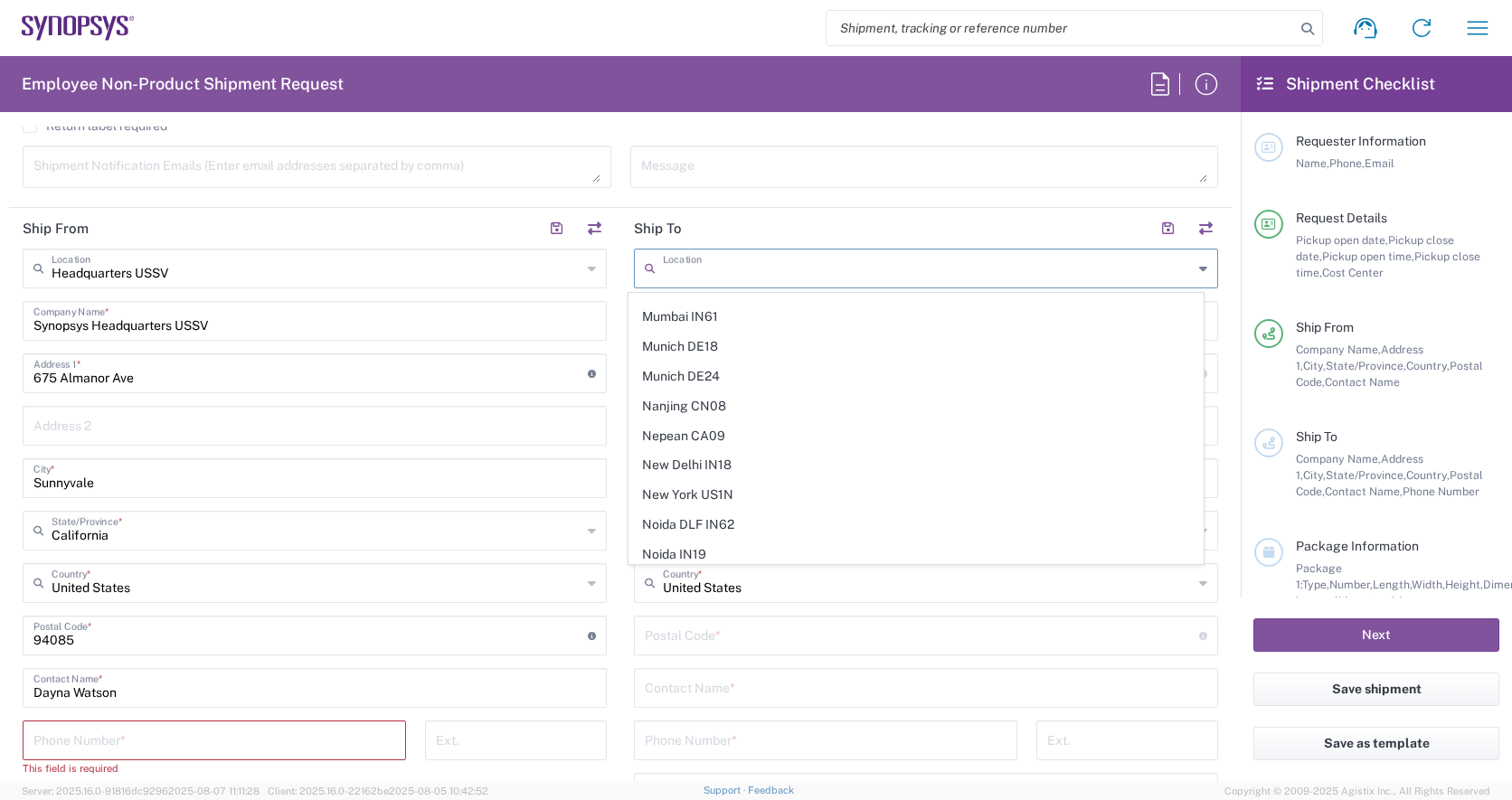 scroll, scrollTop: 3911, scrollLeft: 0, axis: vertical 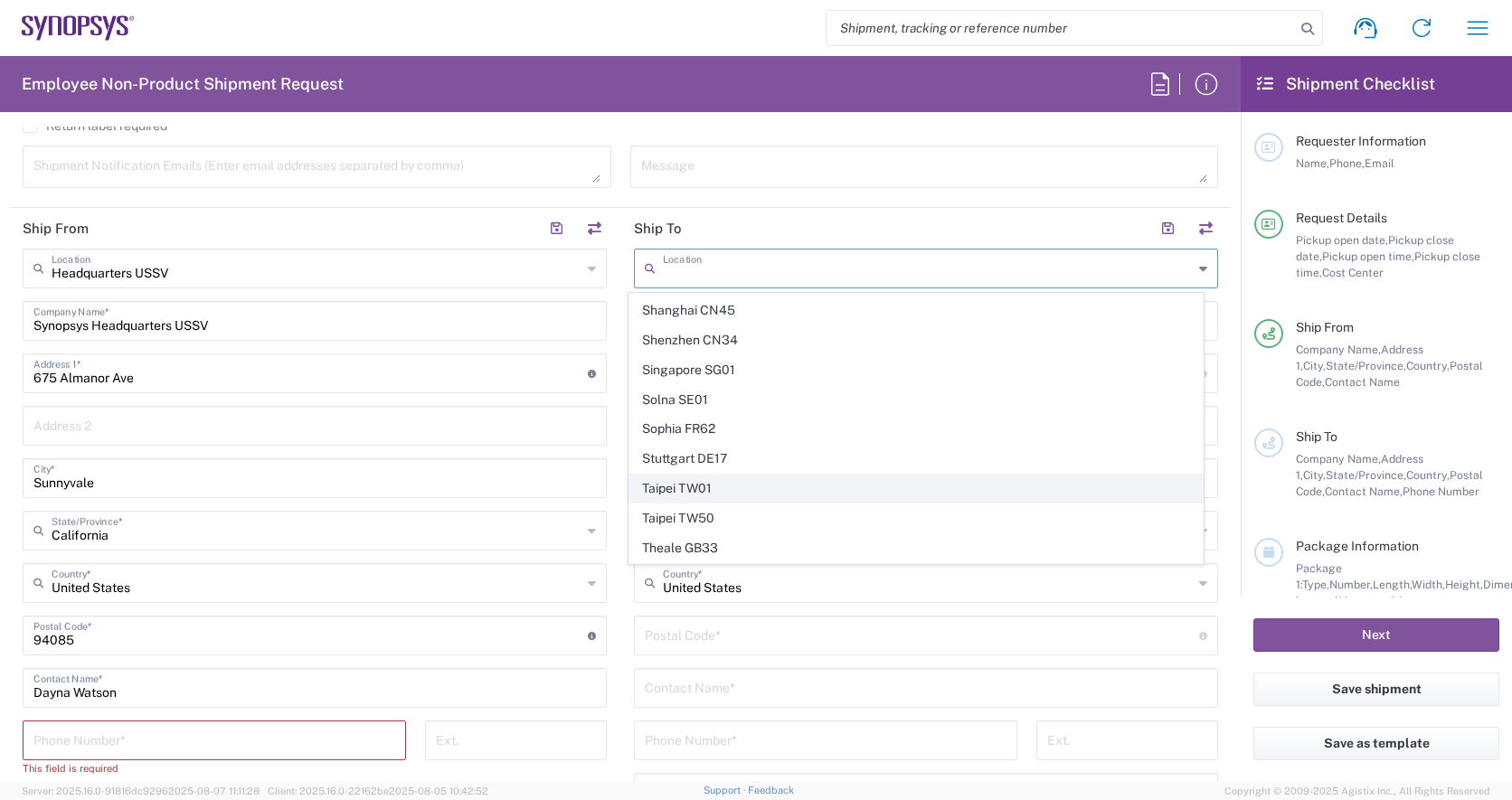 click on "Taipei TW01" 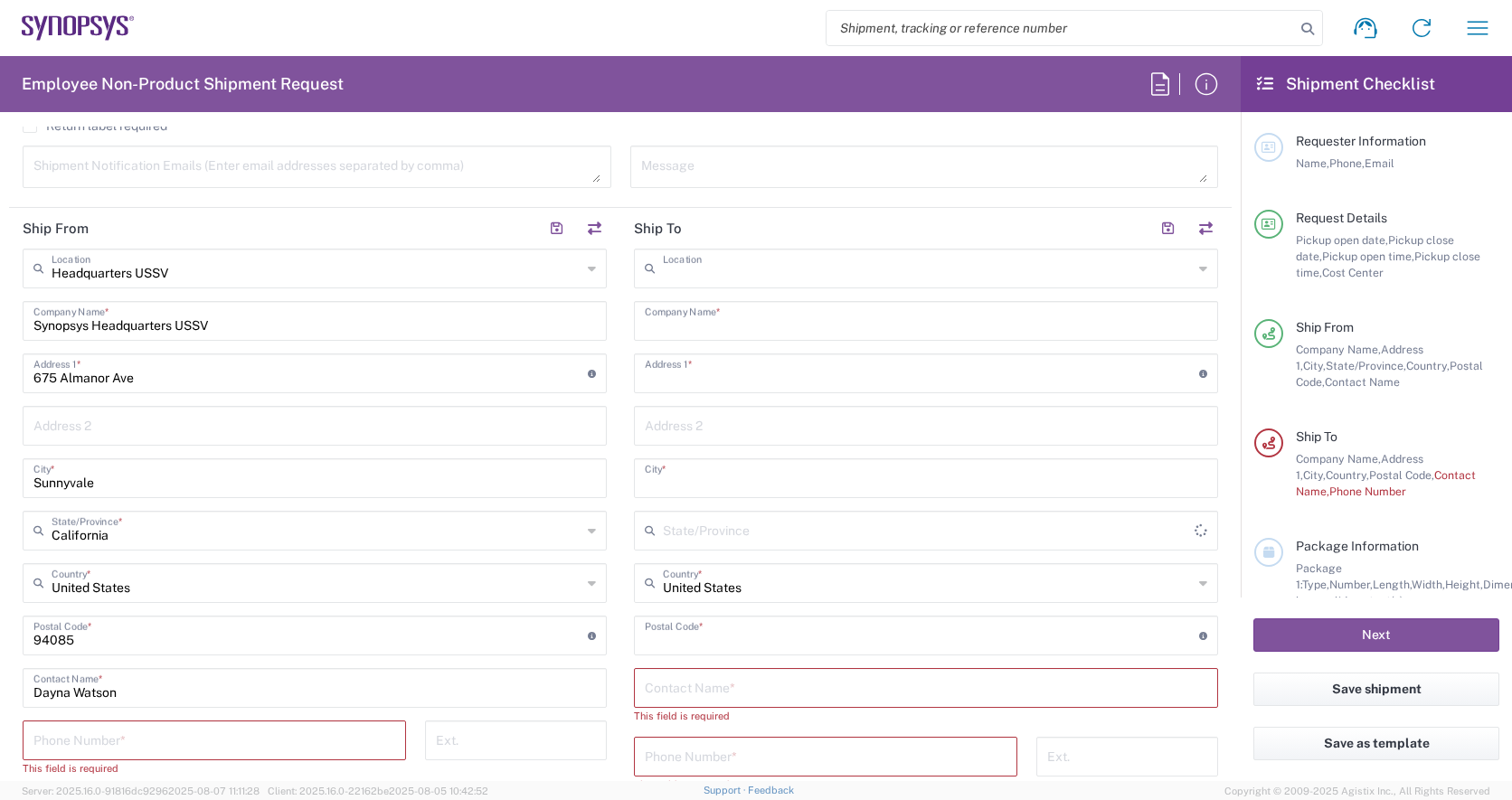 type on "Taipei TW01" 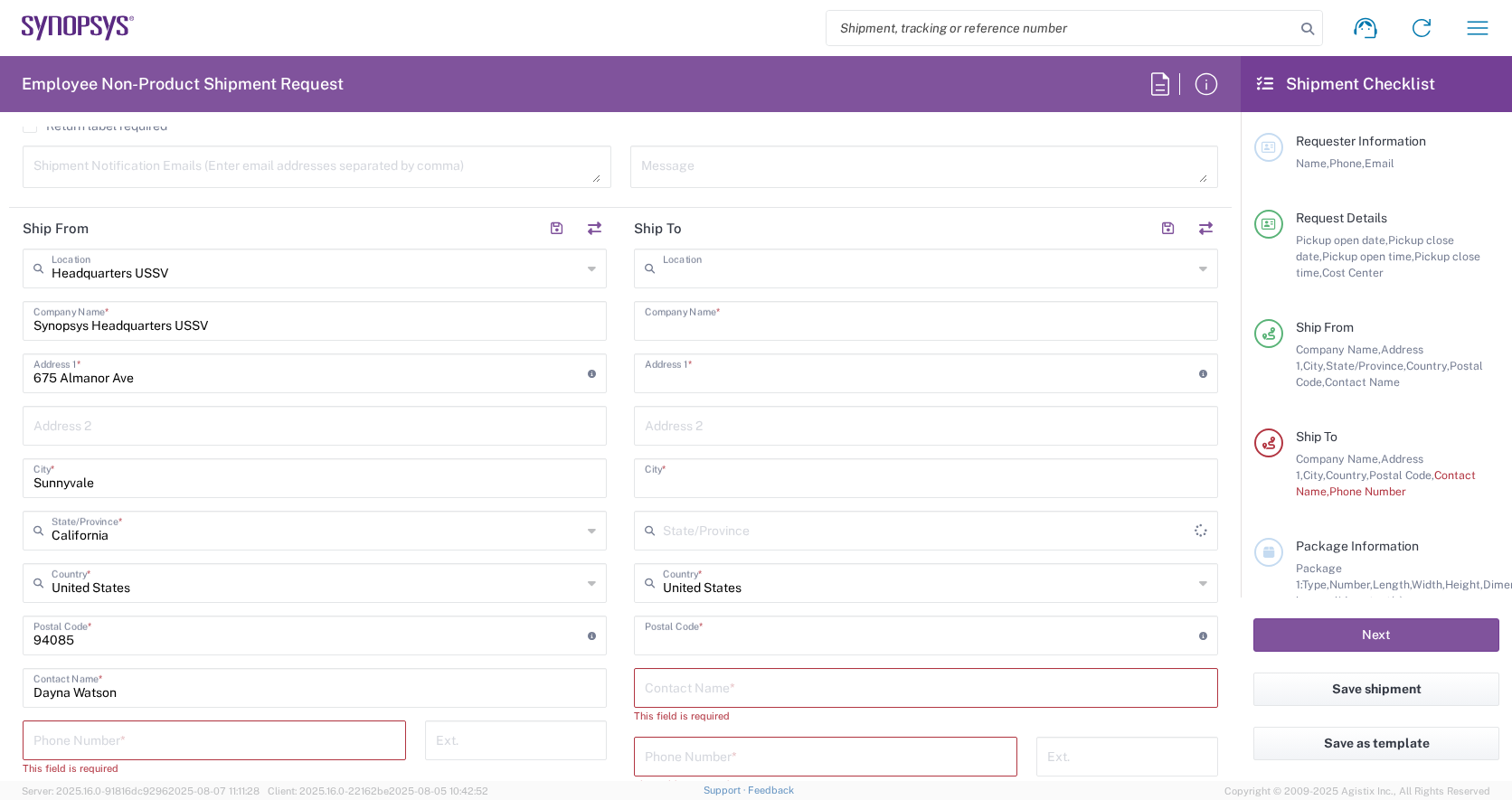 type on "Synopsys Taipei TW01" 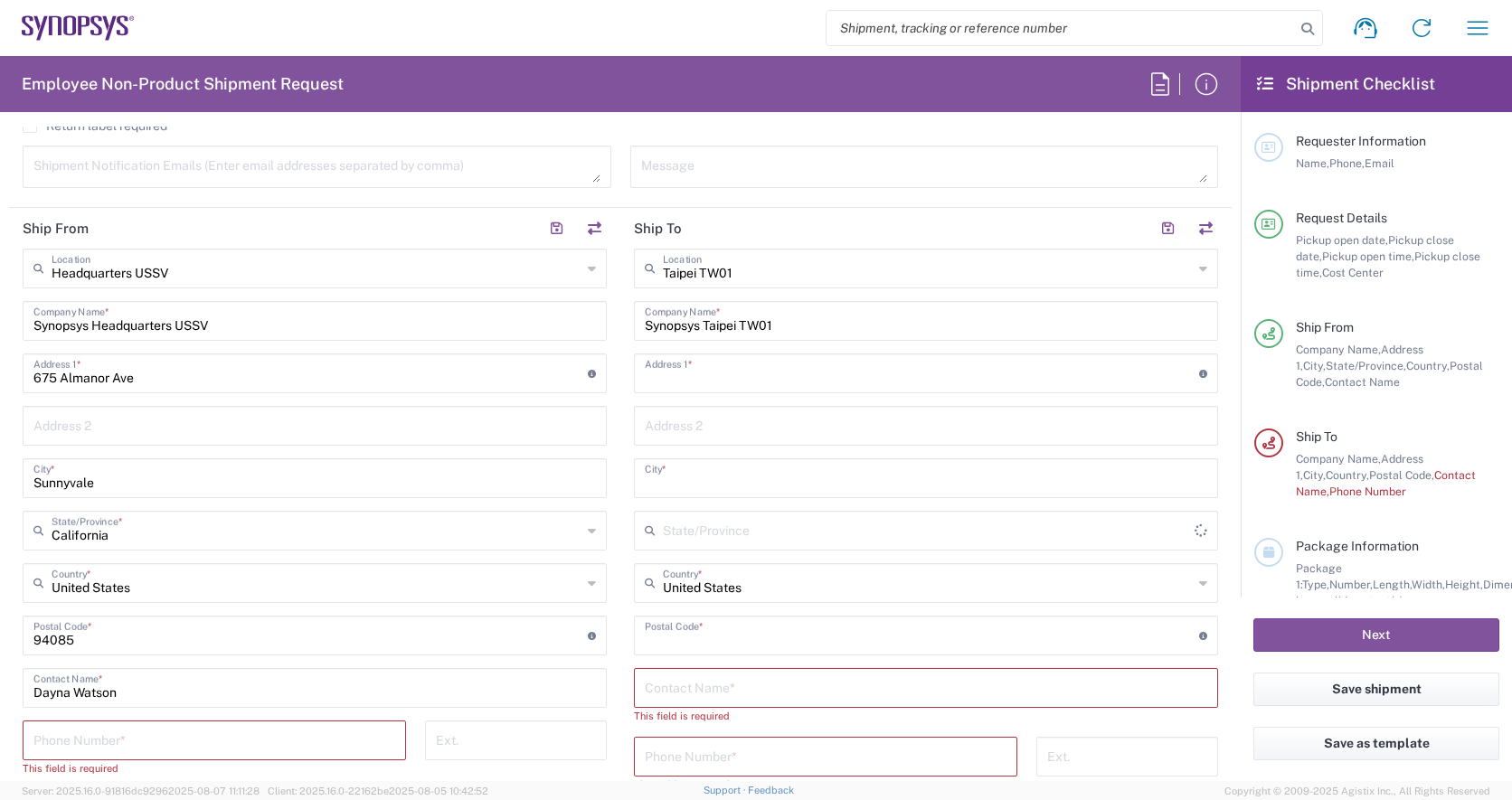 type on "Rm[NUMBER] [NUMBER]F [NUMBER] [STREET] [STREET]" 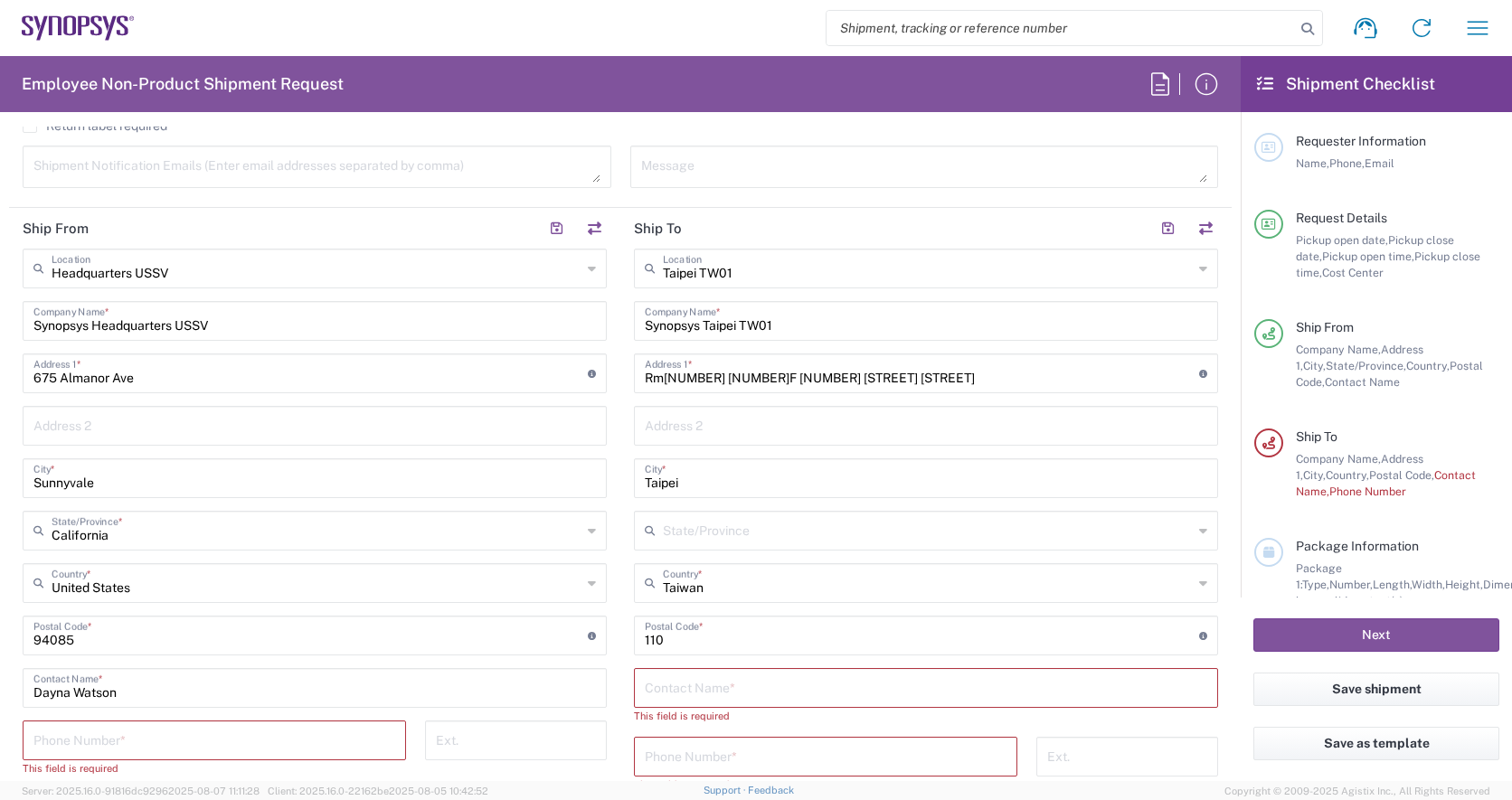 scroll, scrollTop: 904, scrollLeft: 0, axis: vertical 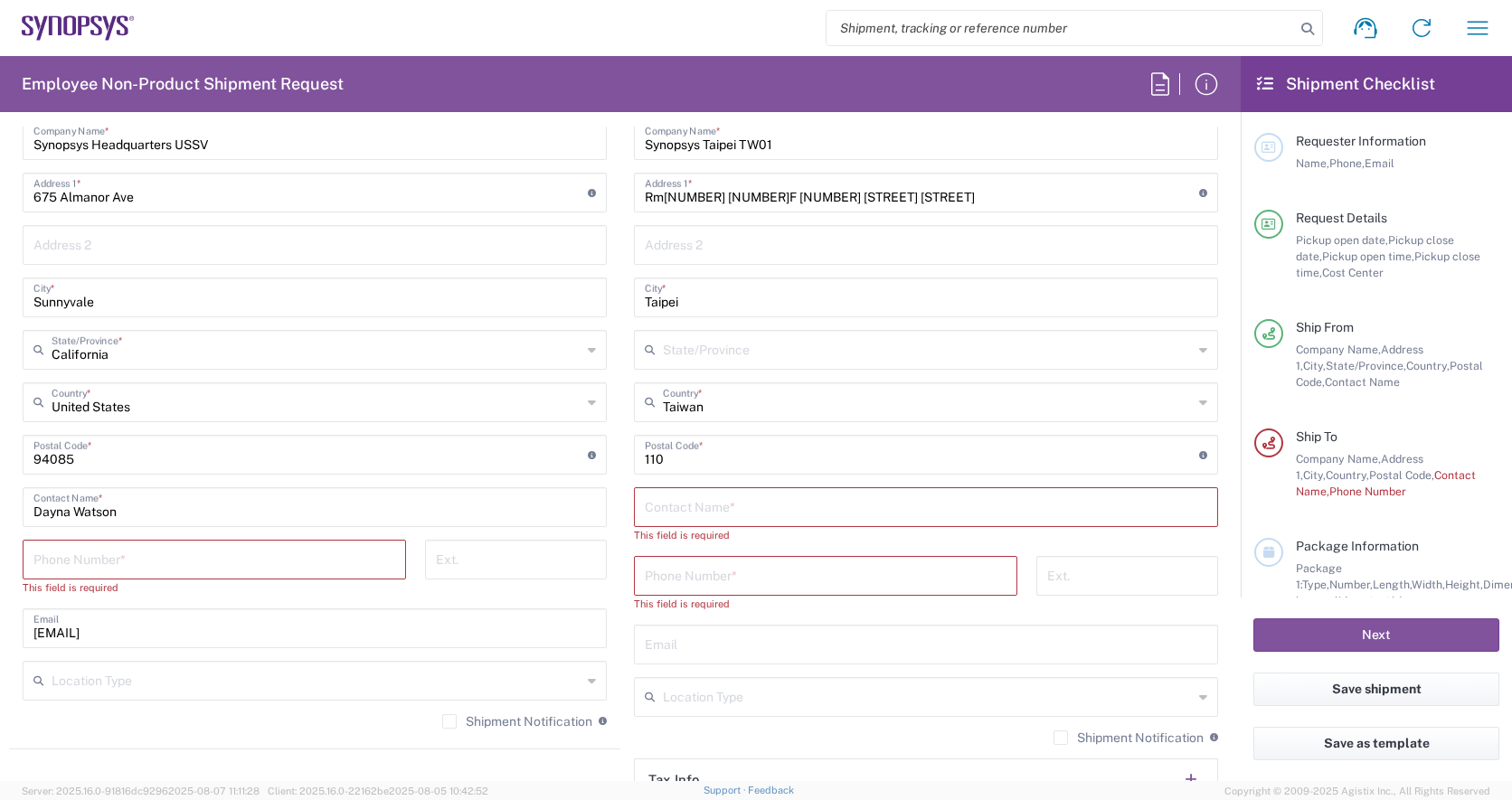 click at bounding box center [926, 505] 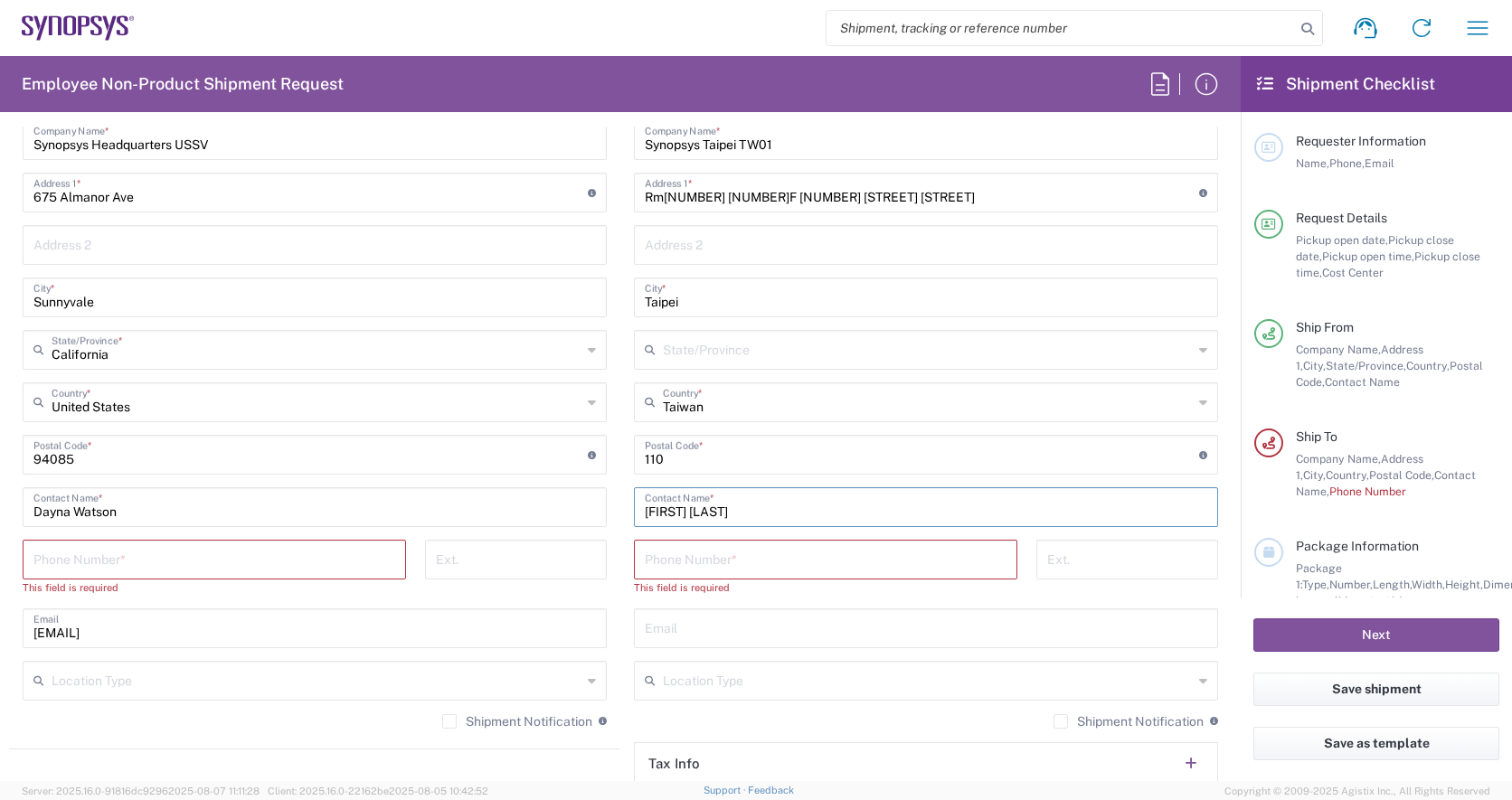drag, startPoint x: 642, startPoint y: 522, endPoint x: 606, endPoint y: 522, distance: 36 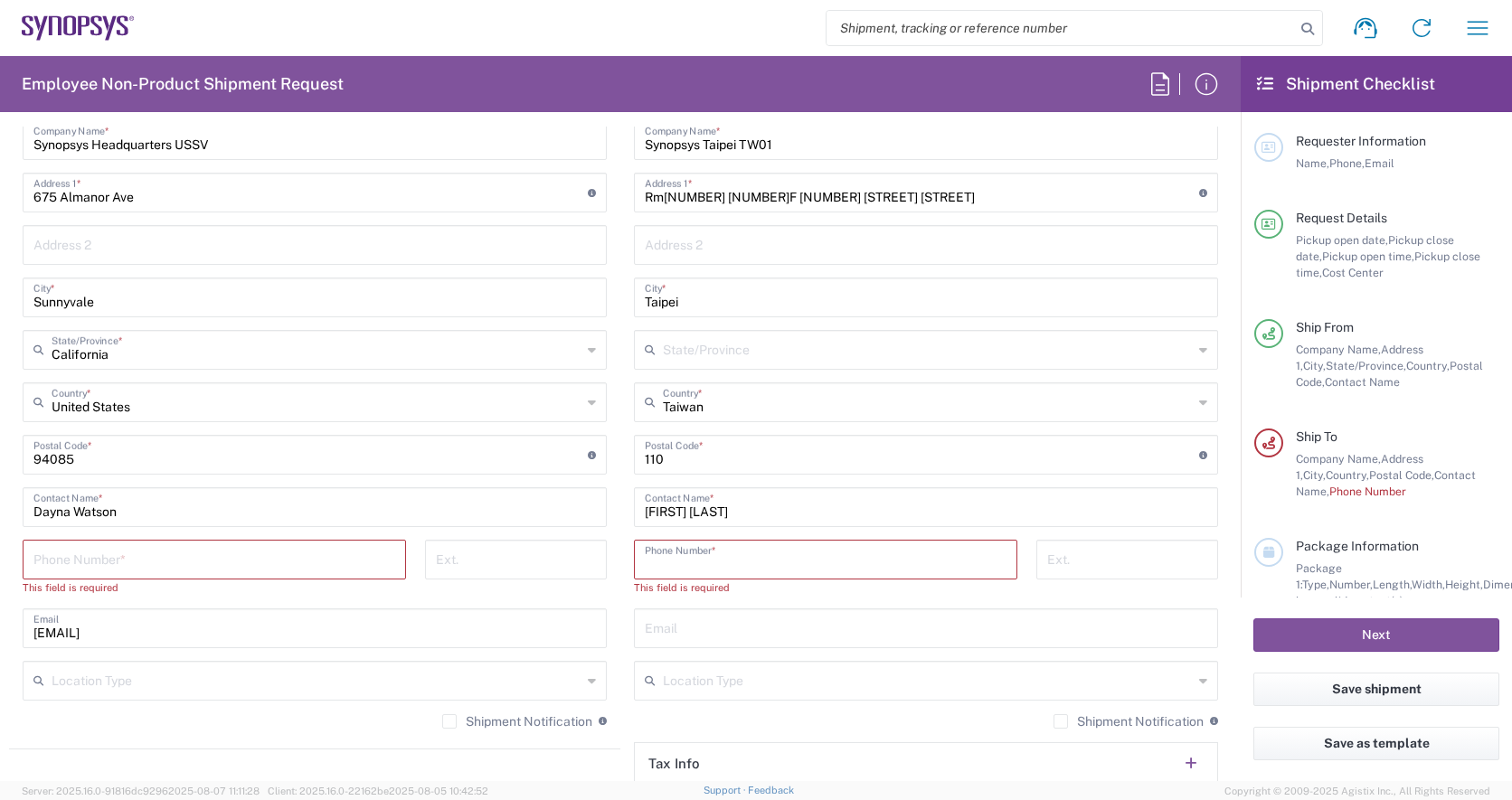 paste on "[PHONE]" 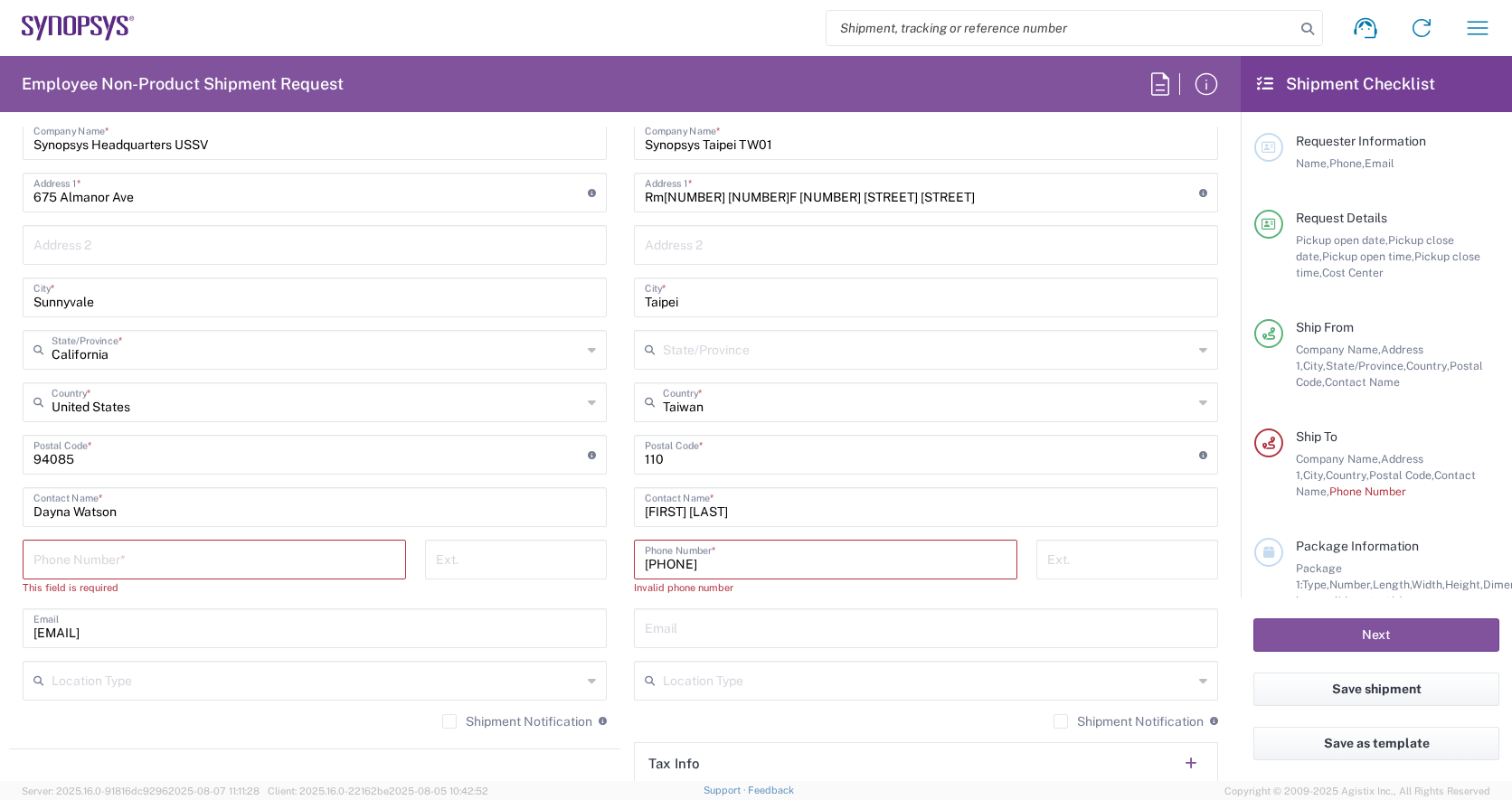 click on "[PHONE]" at bounding box center (826, 558) 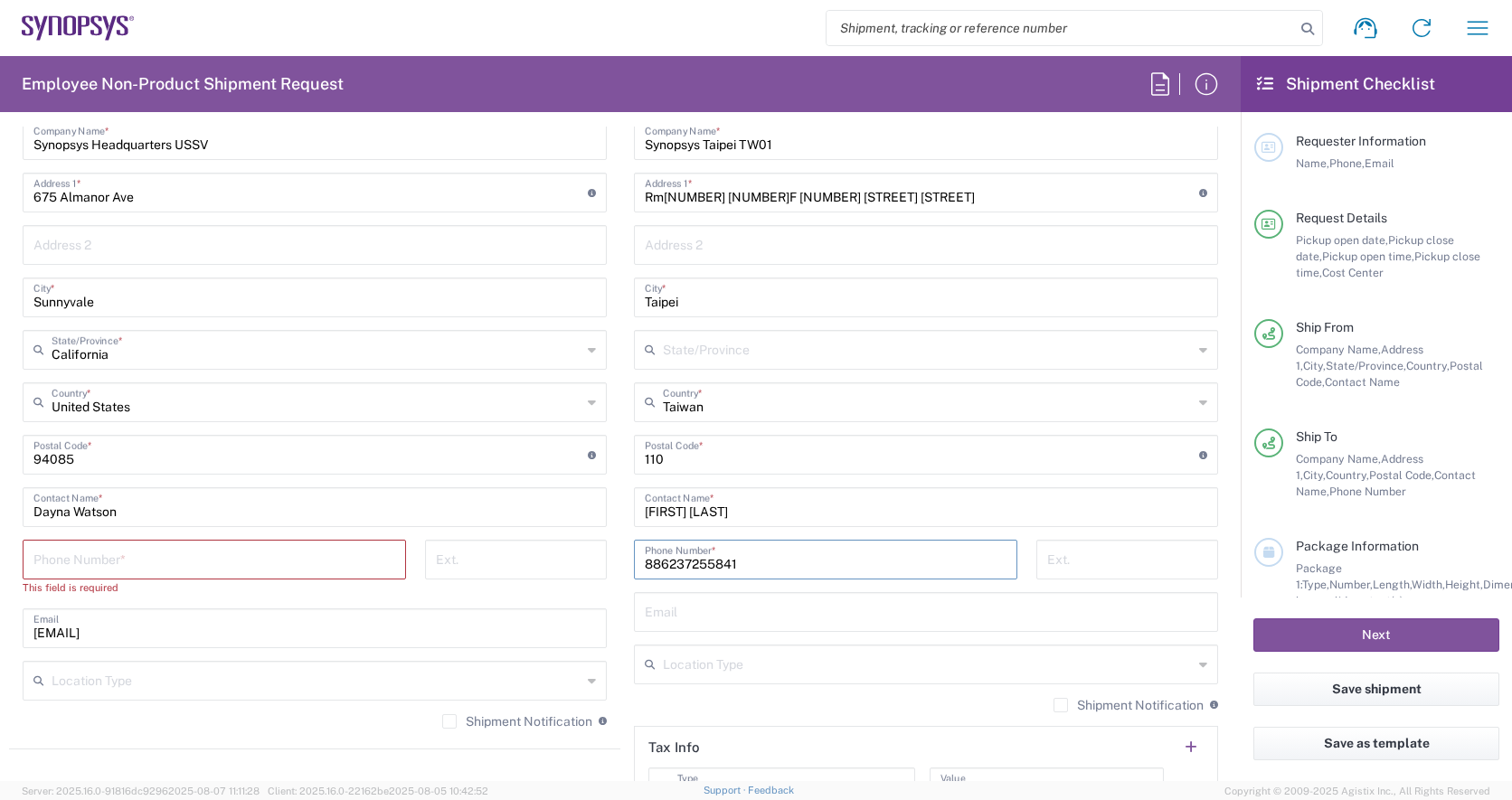 type on "886237255841" 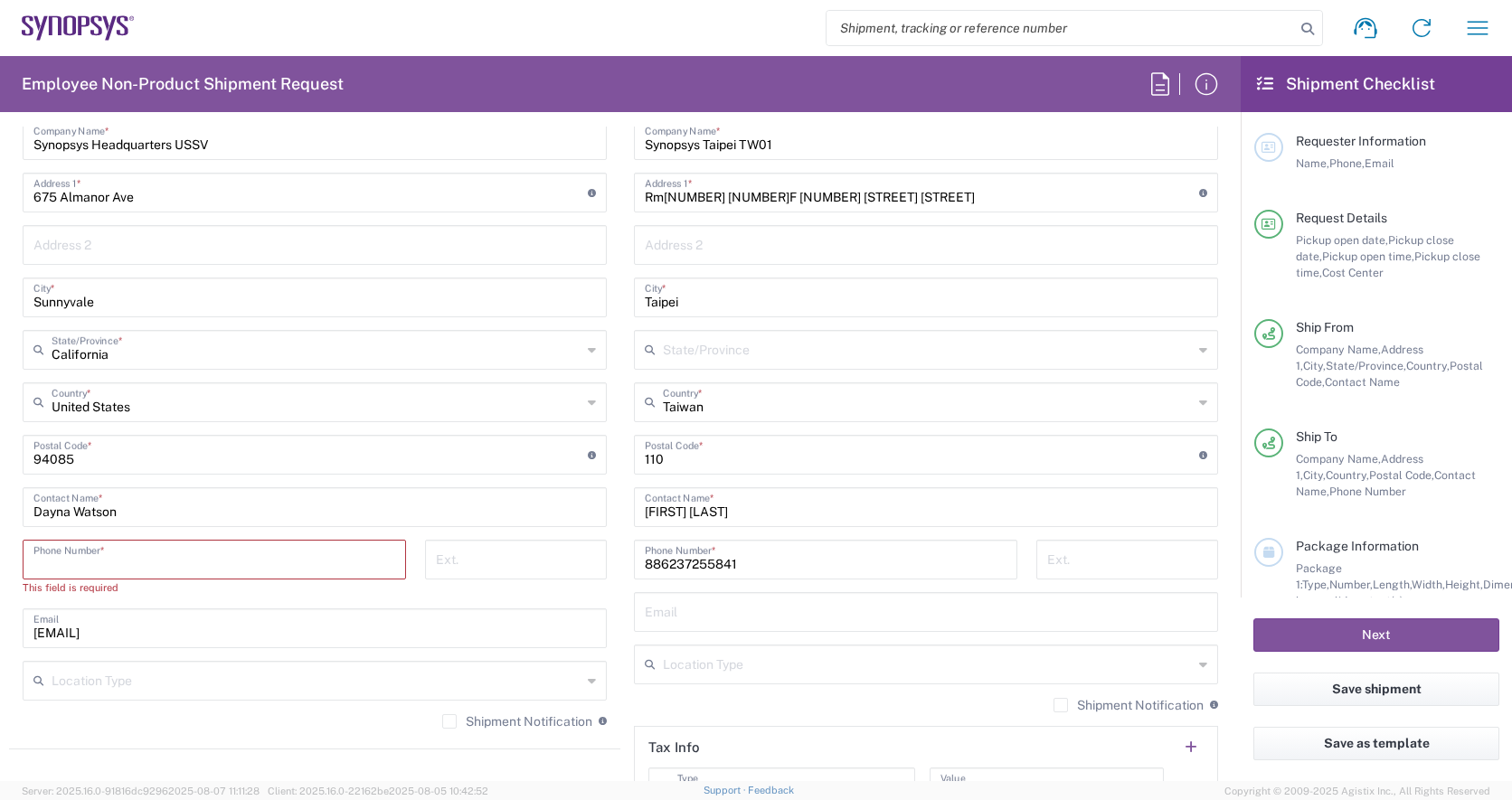 click at bounding box center [214, 558] 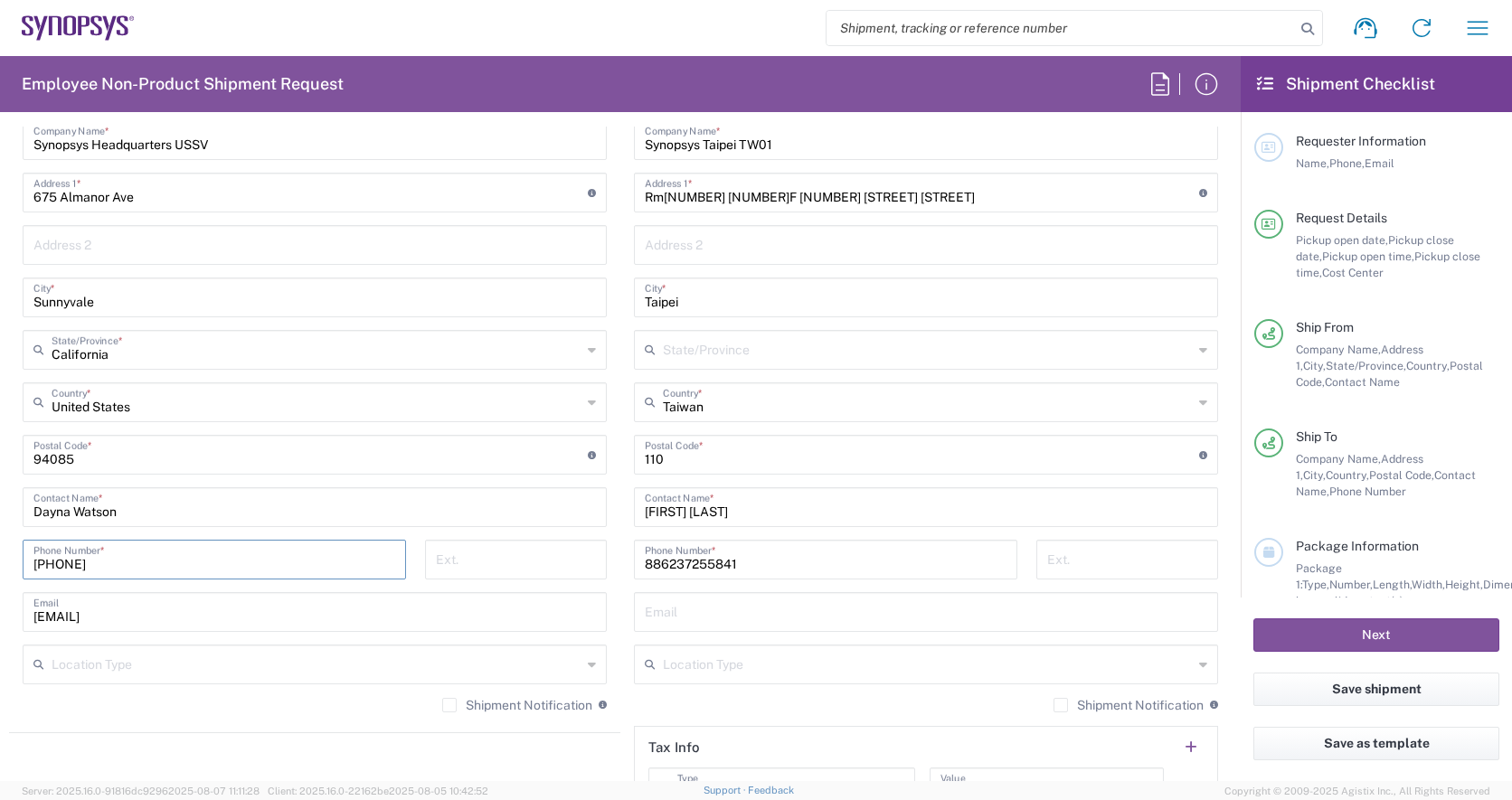 drag, startPoint x: 112, startPoint y: 560, endPoint x: 20, endPoint y: 551, distance: 92.439169 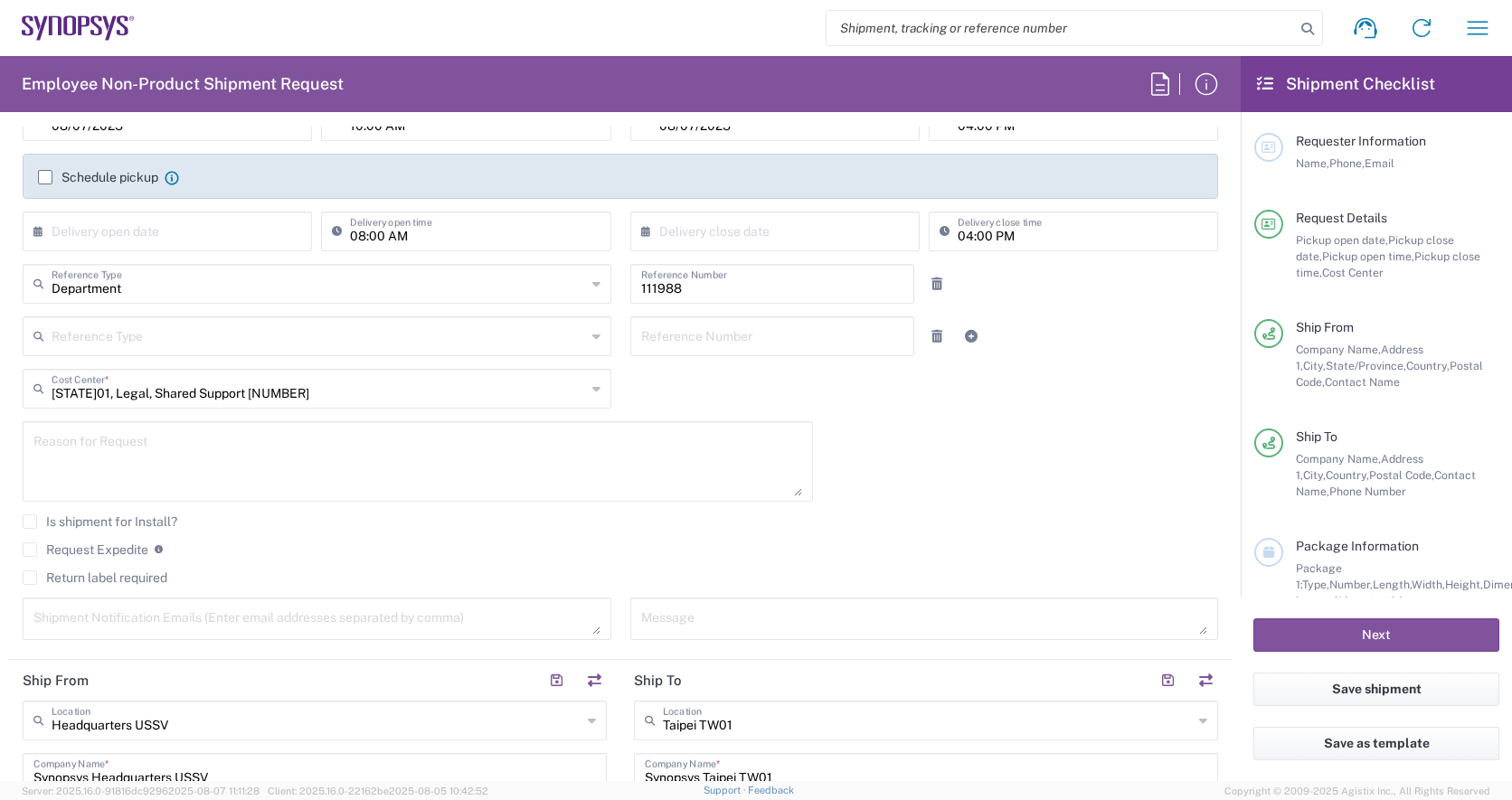 scroll, scrollTop: 0, scrollLeft: 0, axis: both 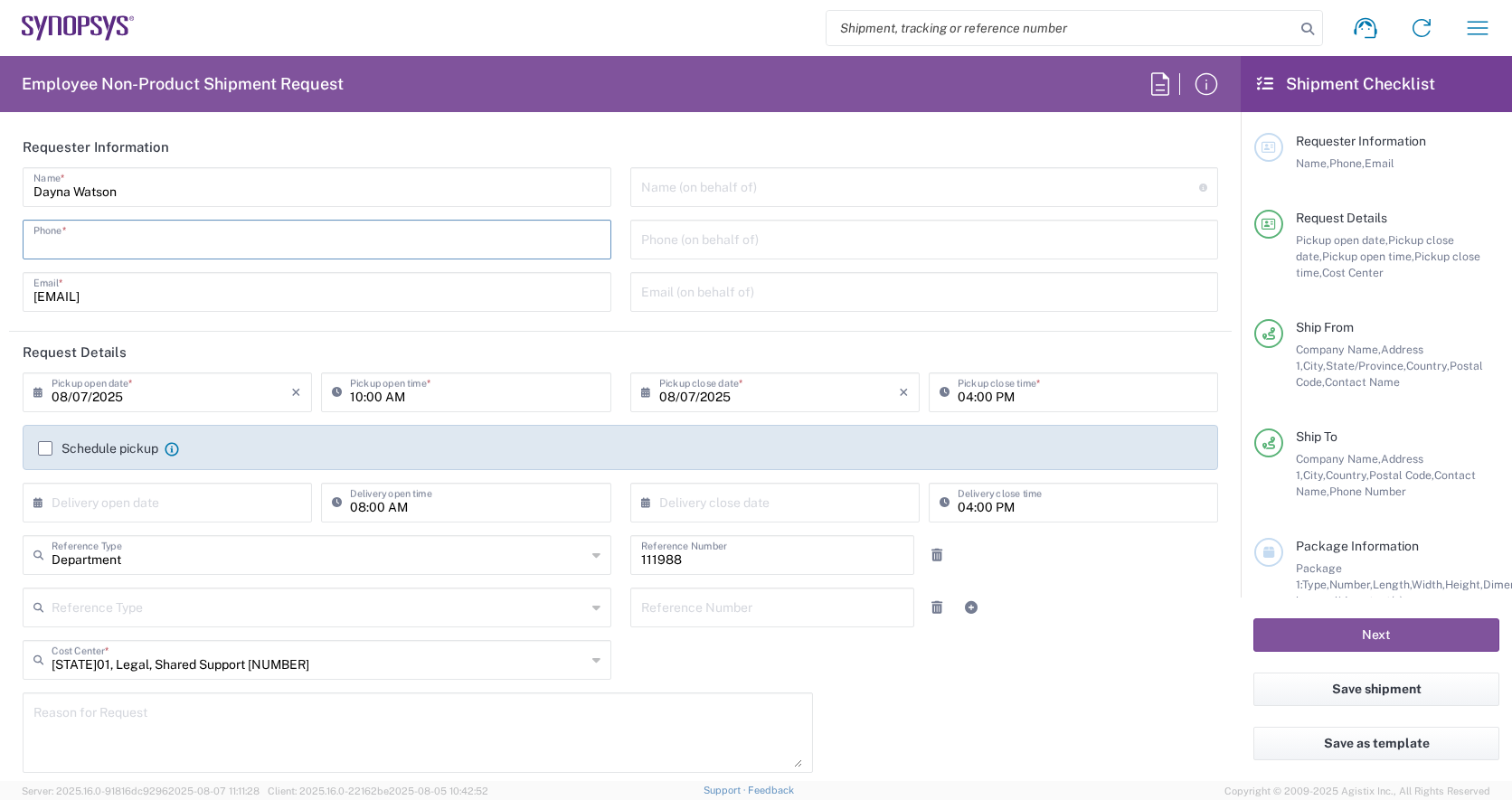 click at bounding box center [317, 238] 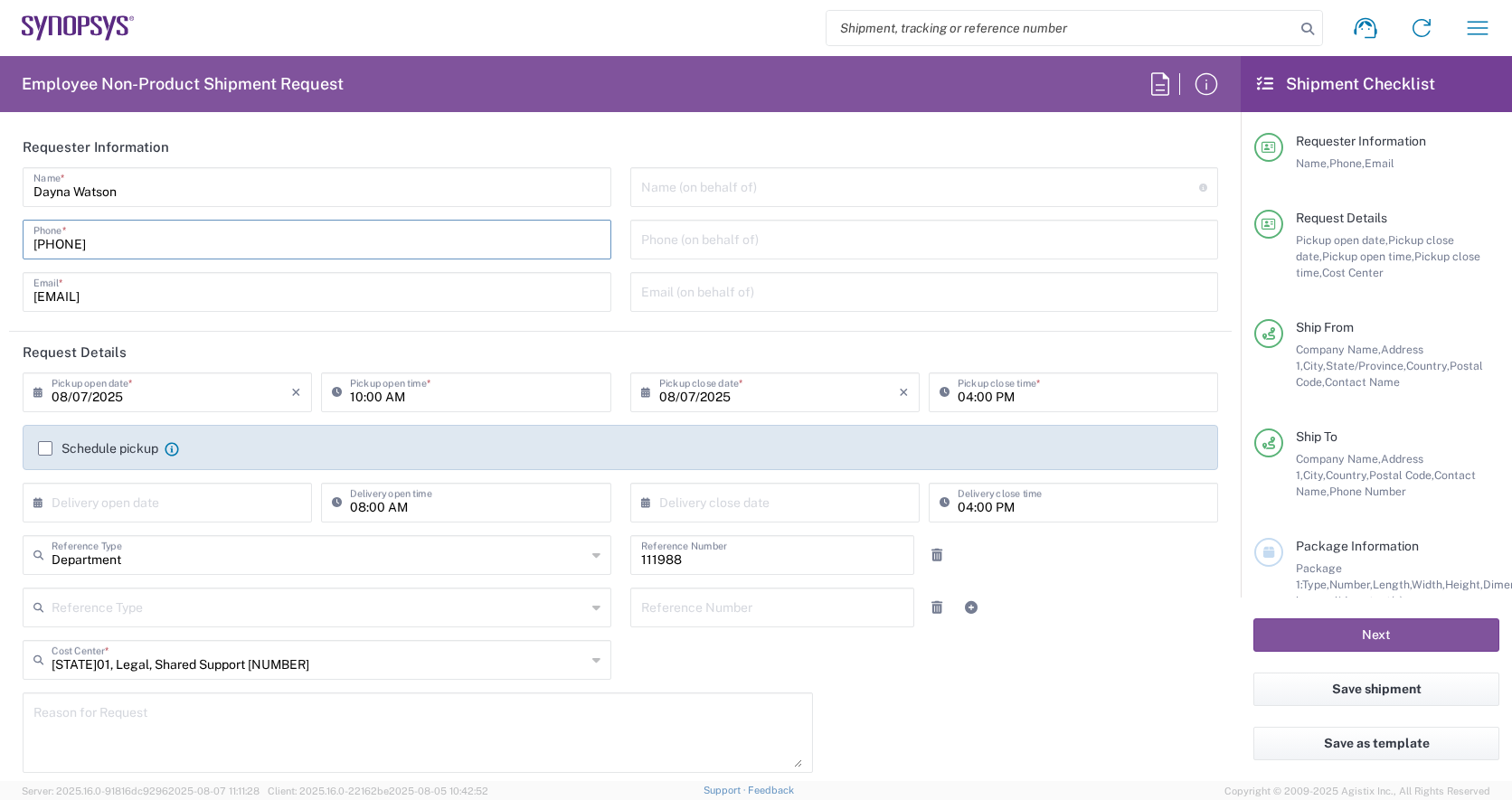 type on "[PHONE]" 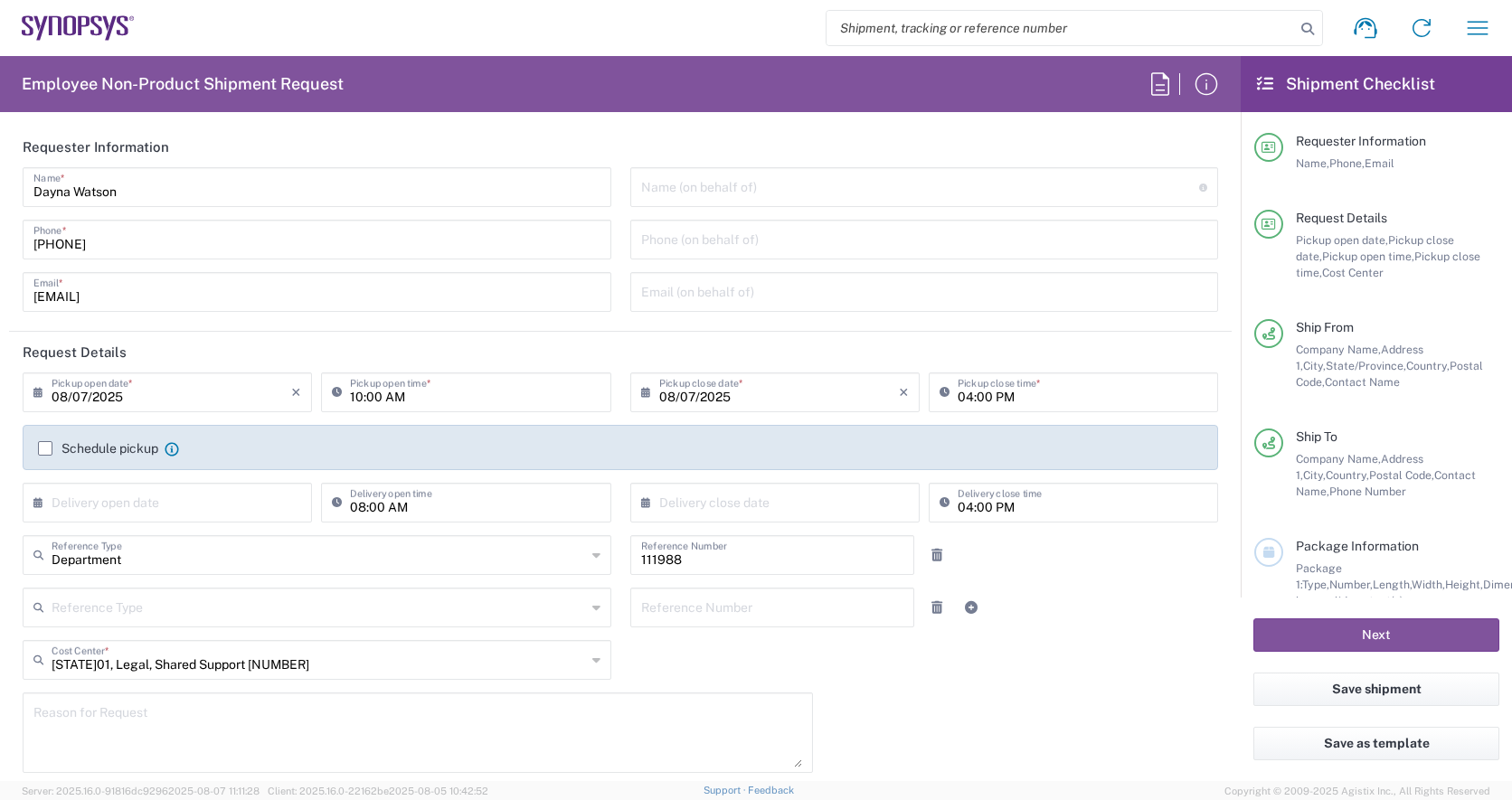 click on "[TIME]  Delivery open time" 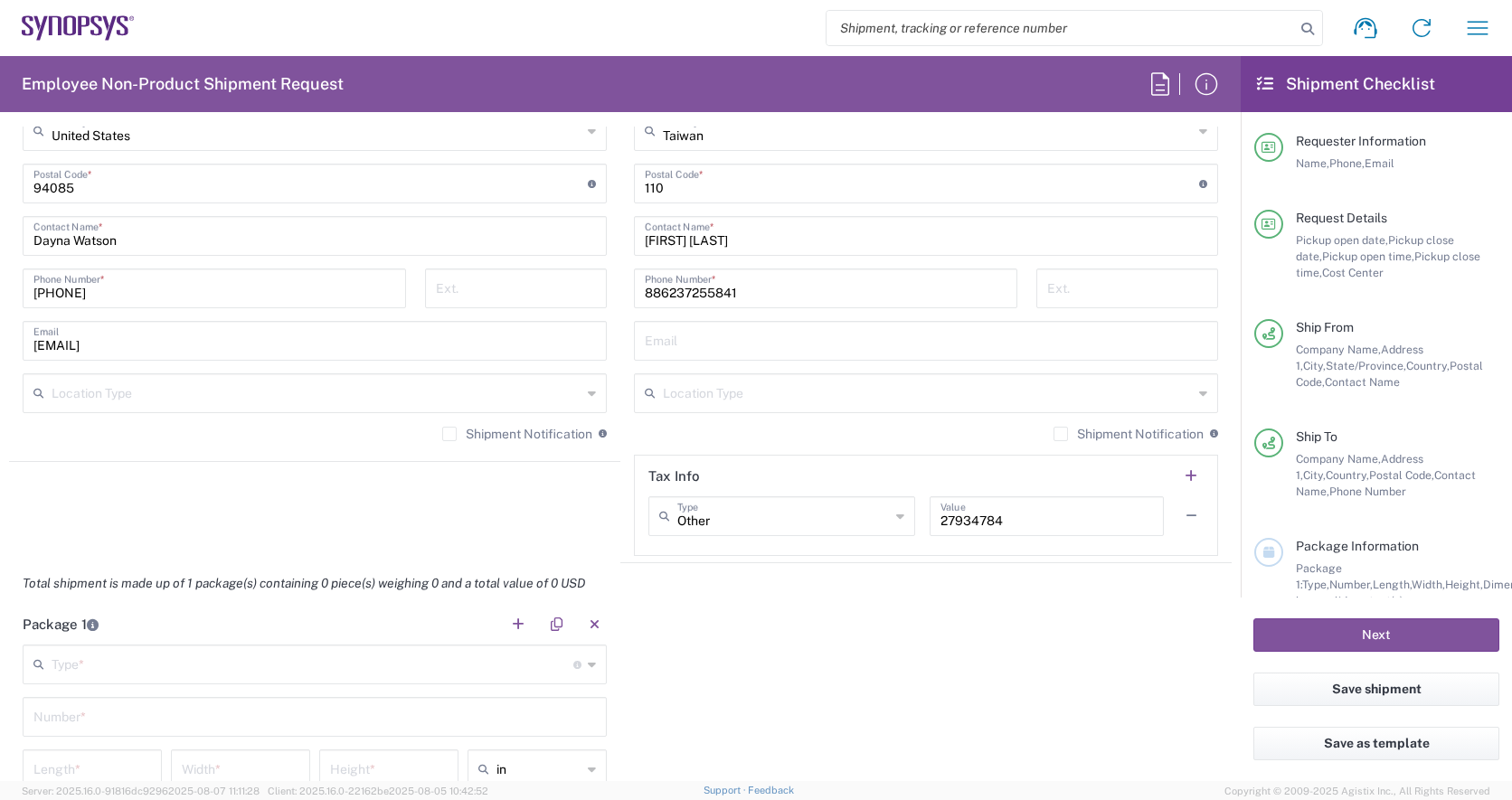 scroll, scrollTop: 1356, scrollLeft: 0, axis: vertical 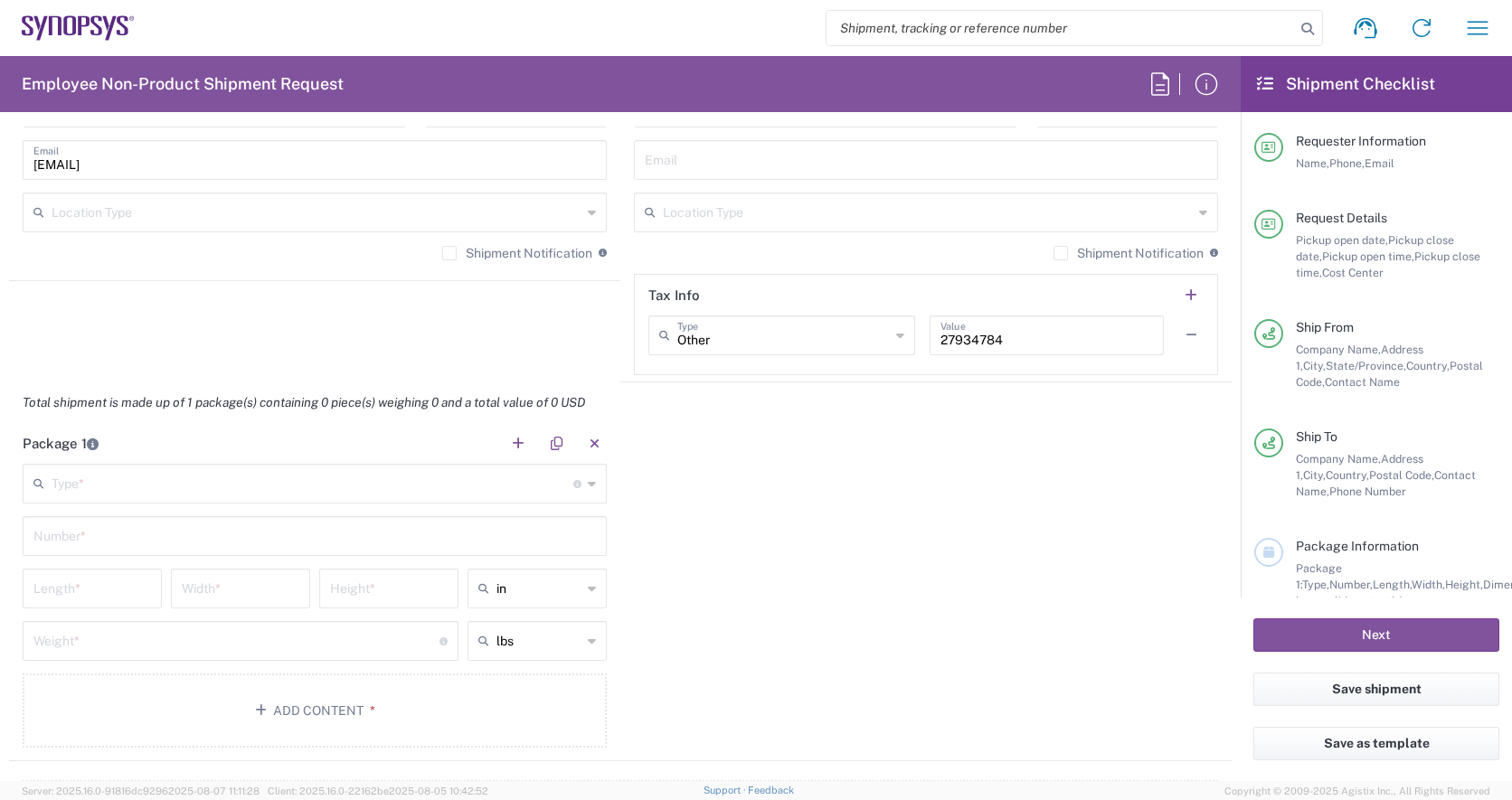 click 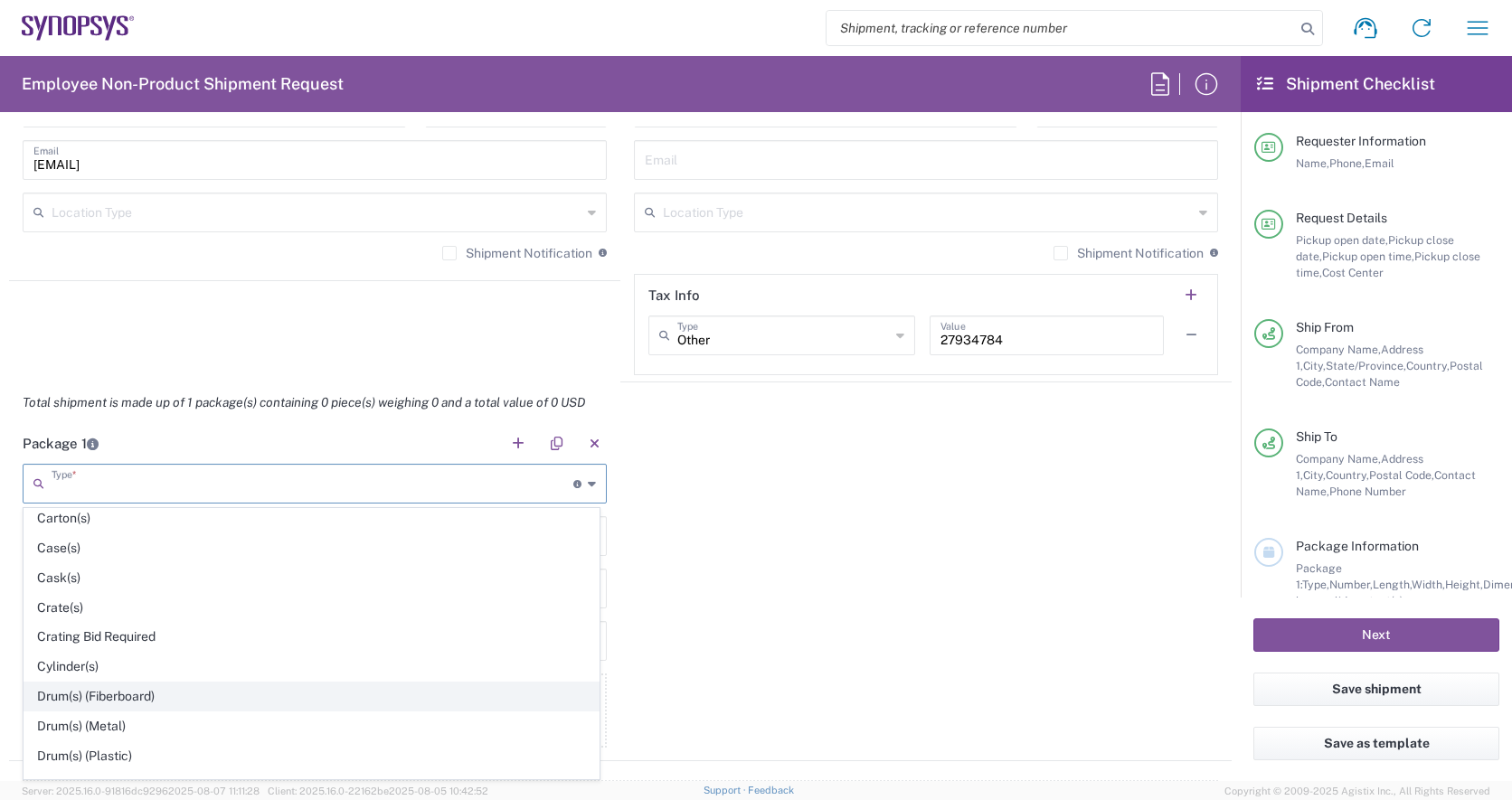 scroll, scrollTop: 452, scrollLeft: 0, axis: vertical 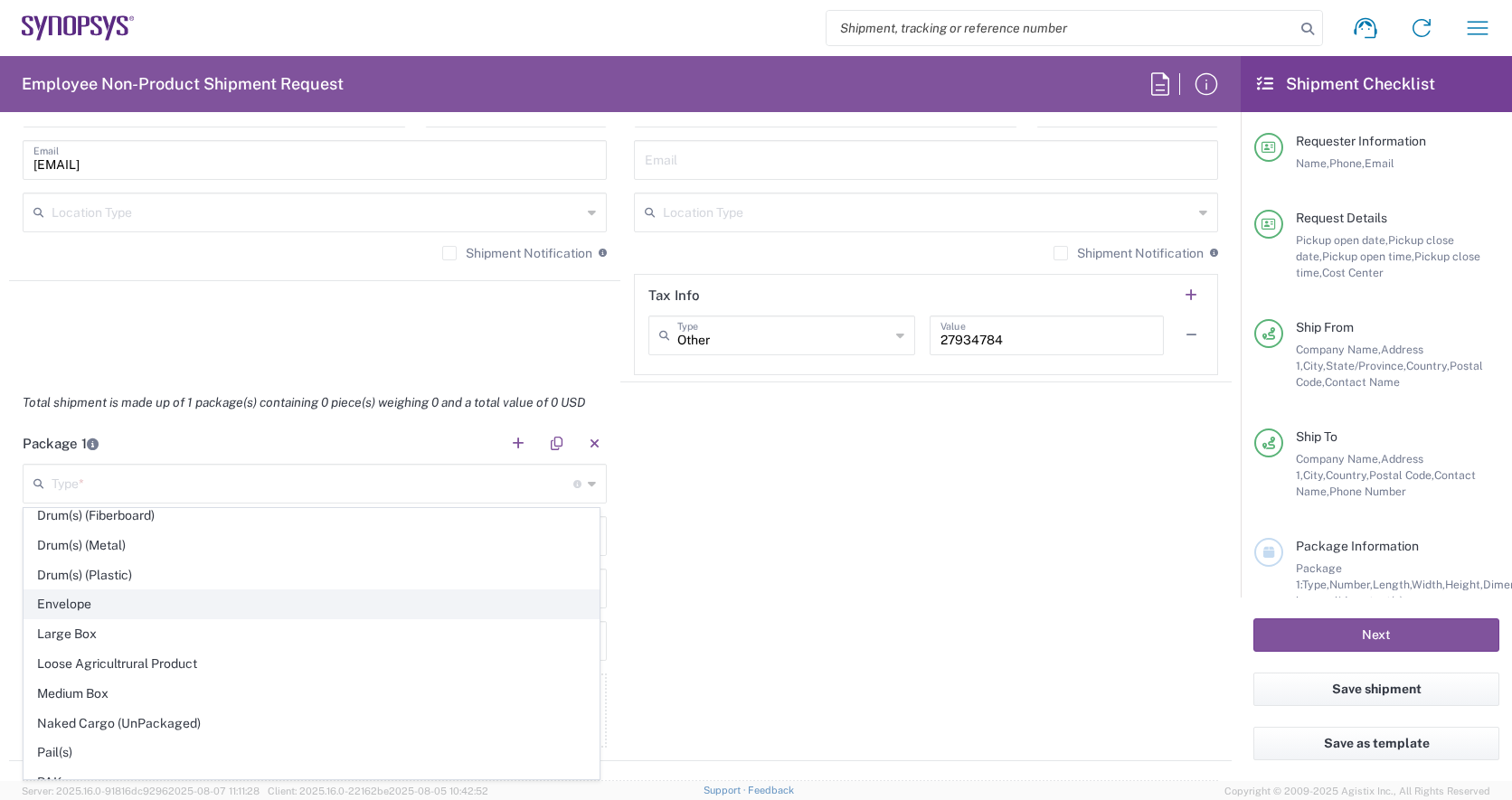 click on "Envelope" 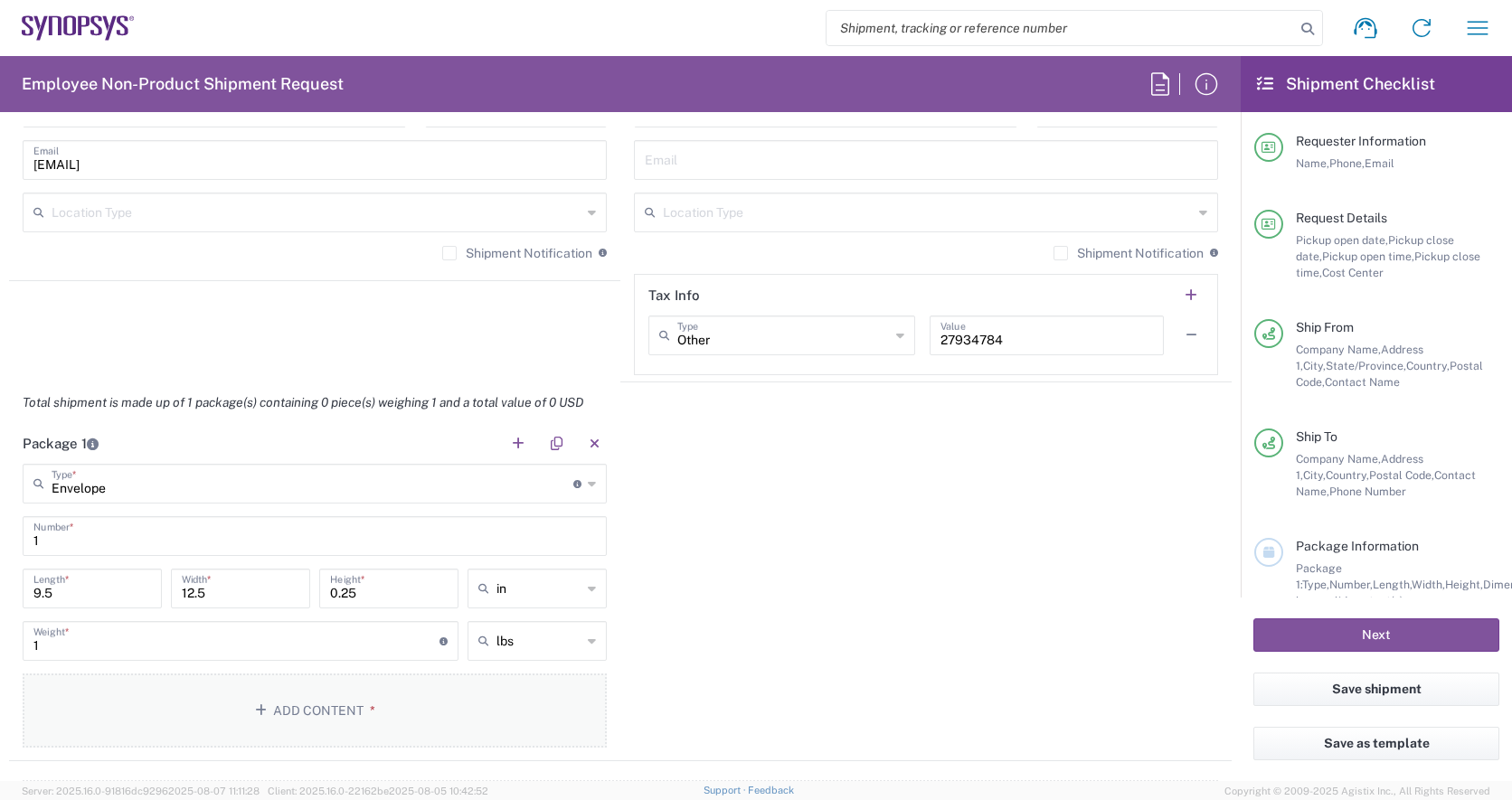 click on "Add Content *" 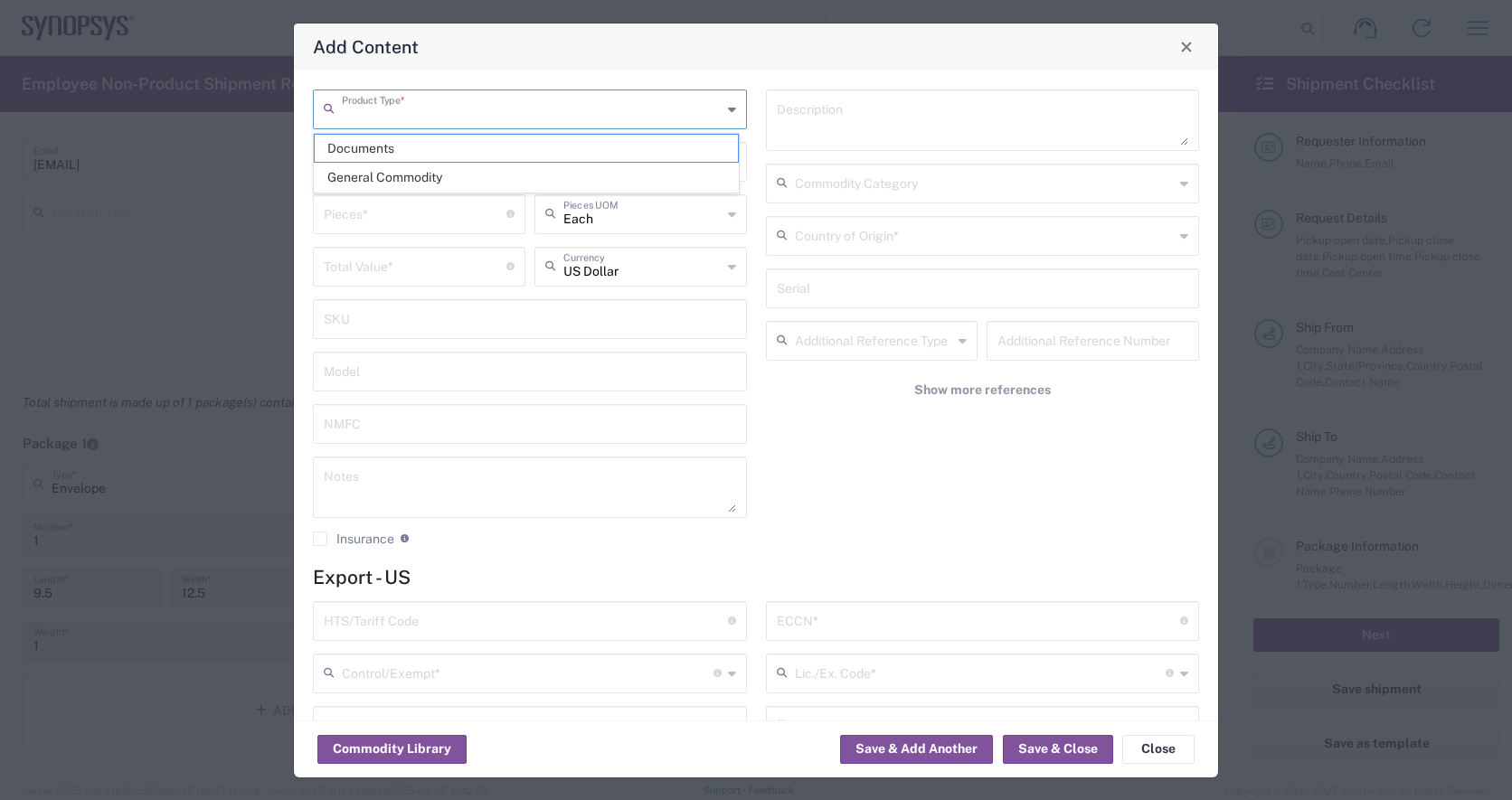 click at bounding box center [532, 108] 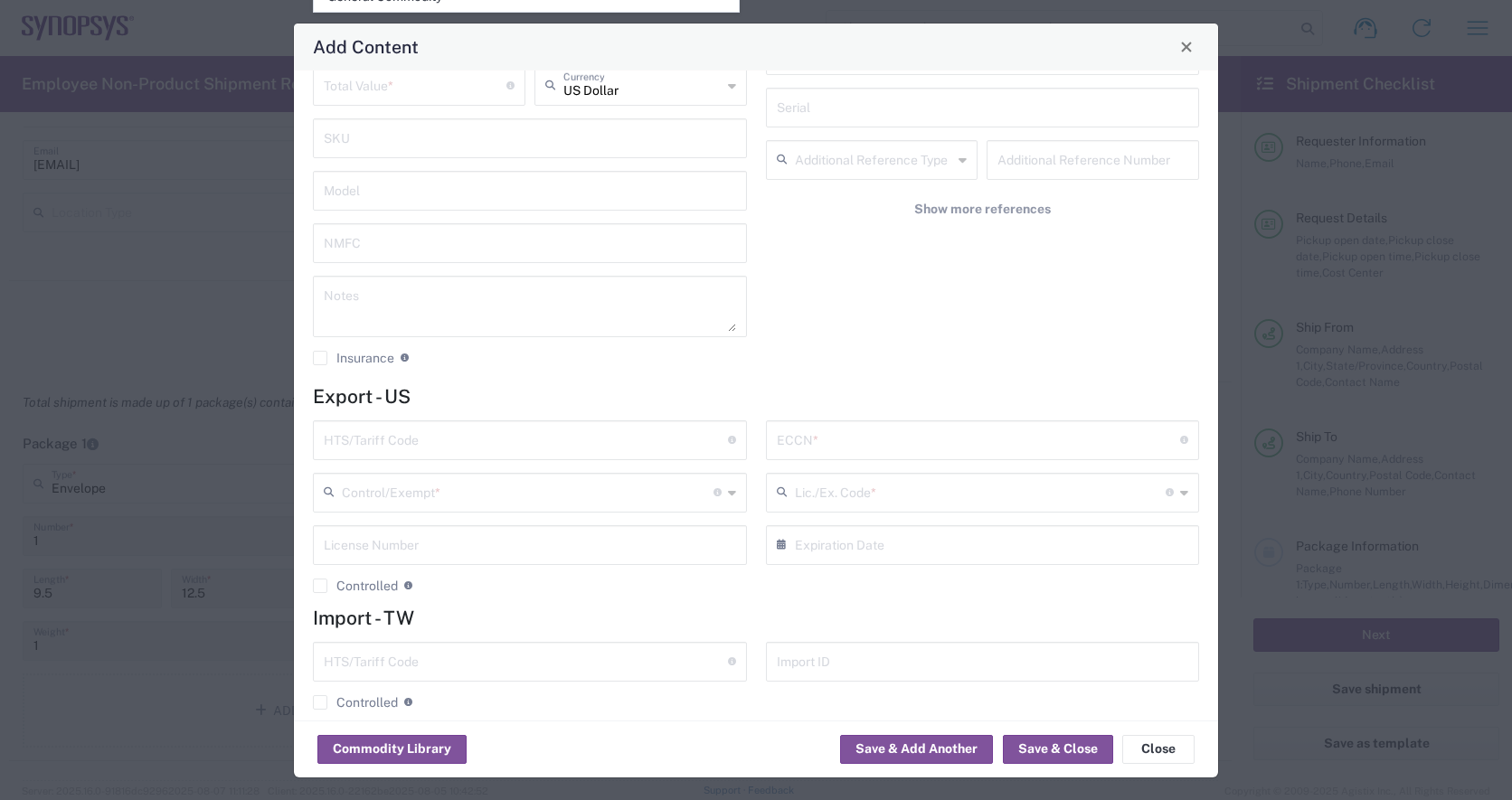 scroll, scrollTop: 0, scrollLeft: 0, axis: both 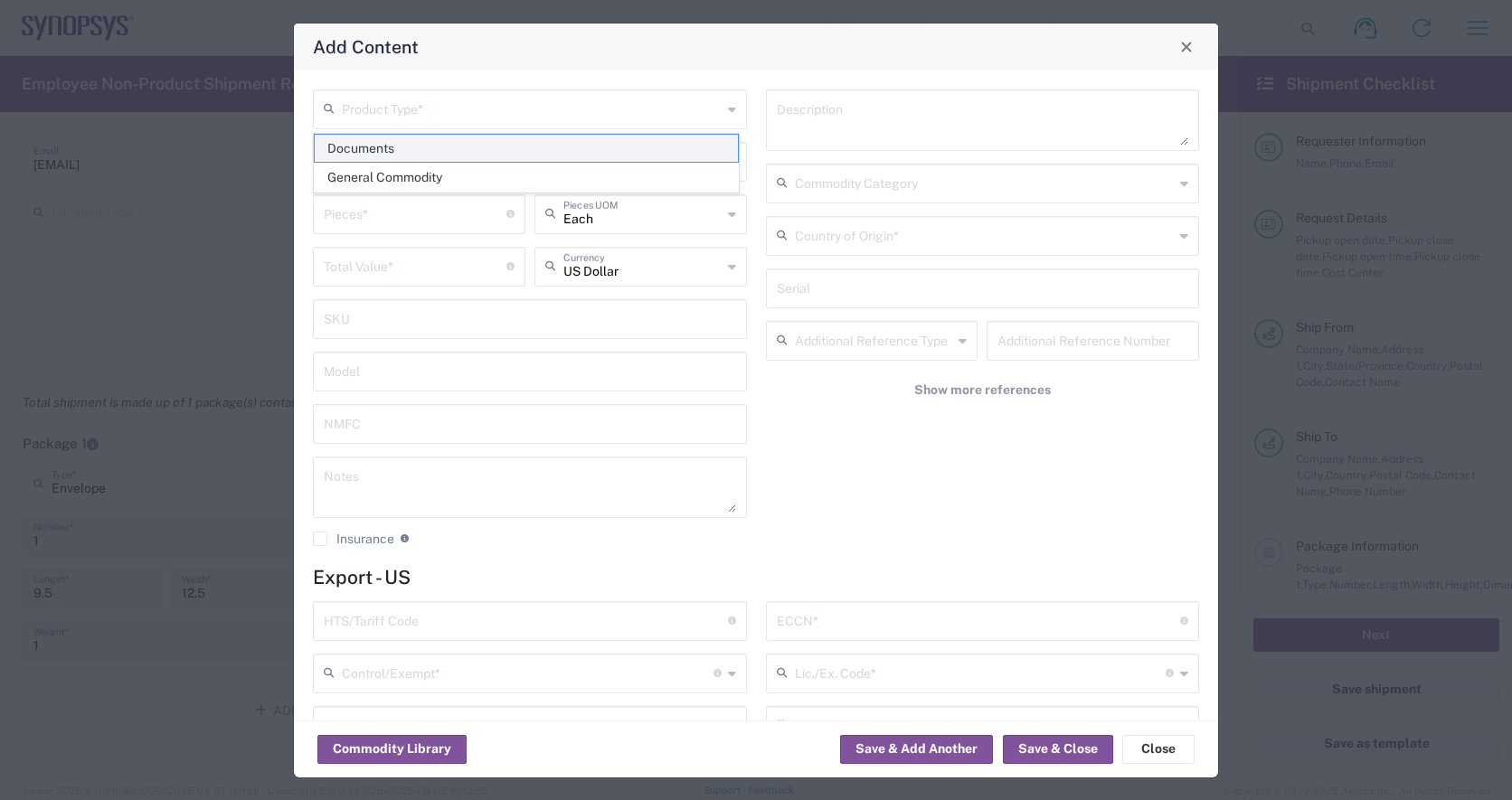 click on "Documents" 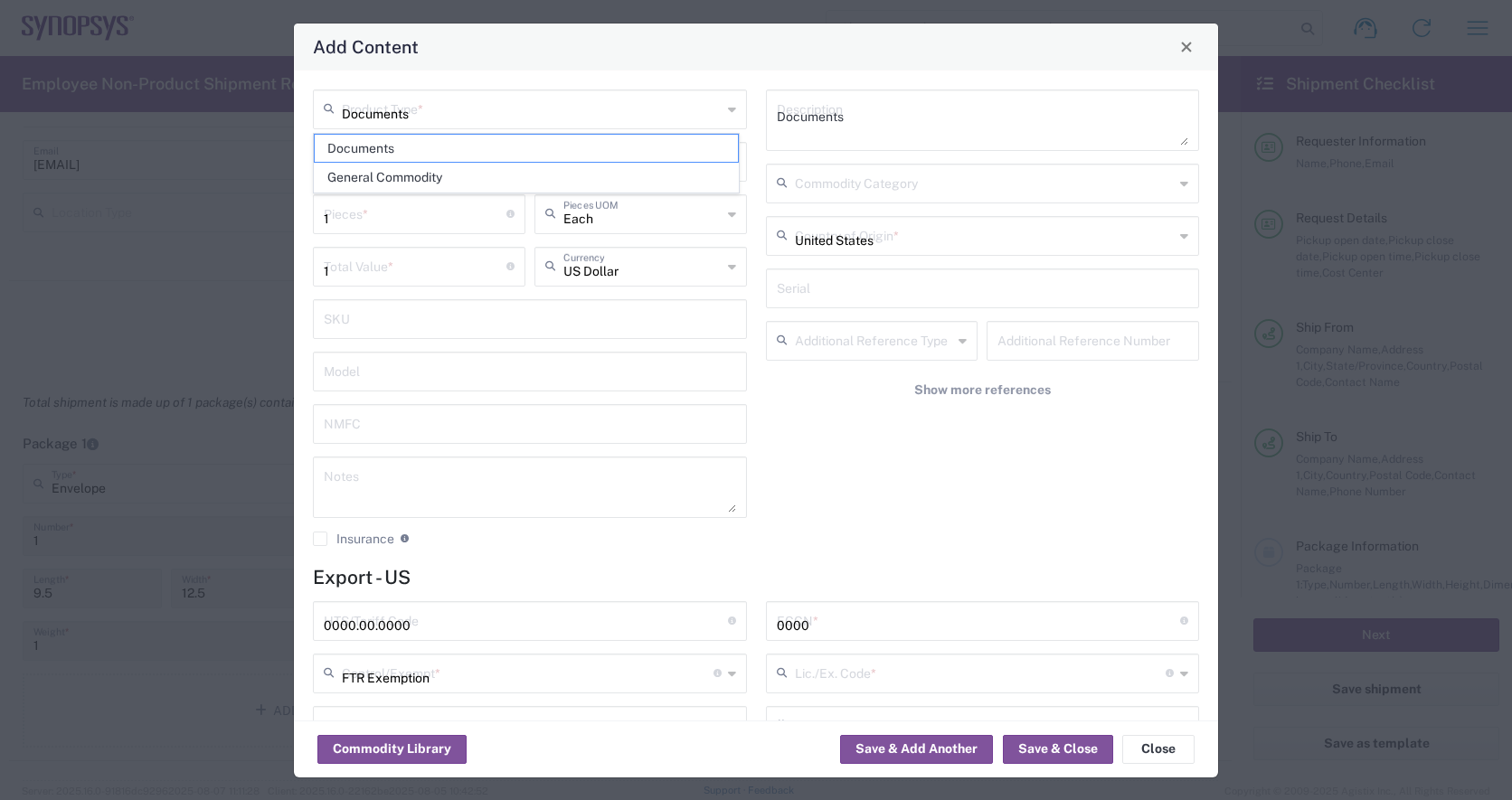 type on "30.37(a)" 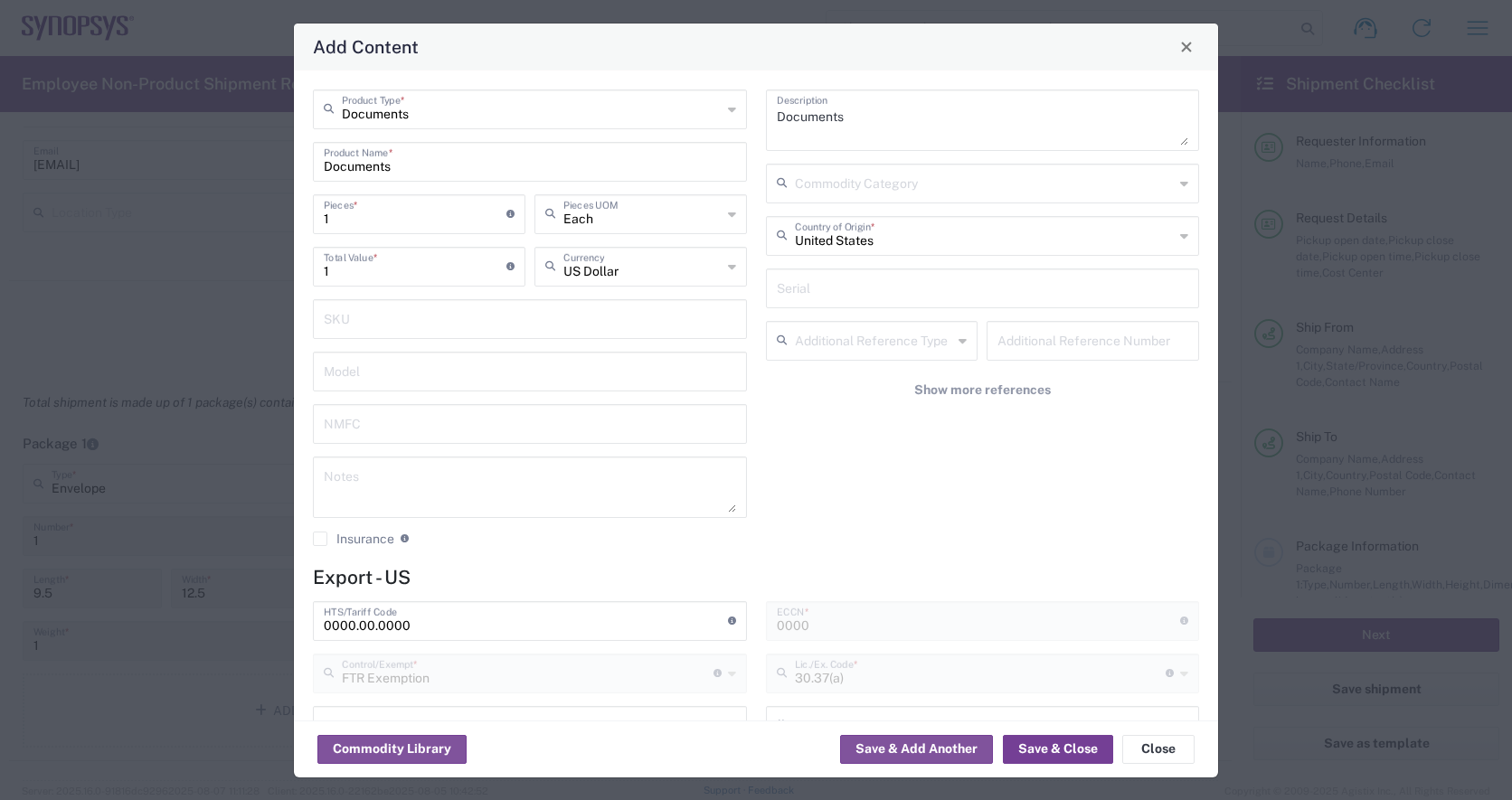 click on "Save & Close" 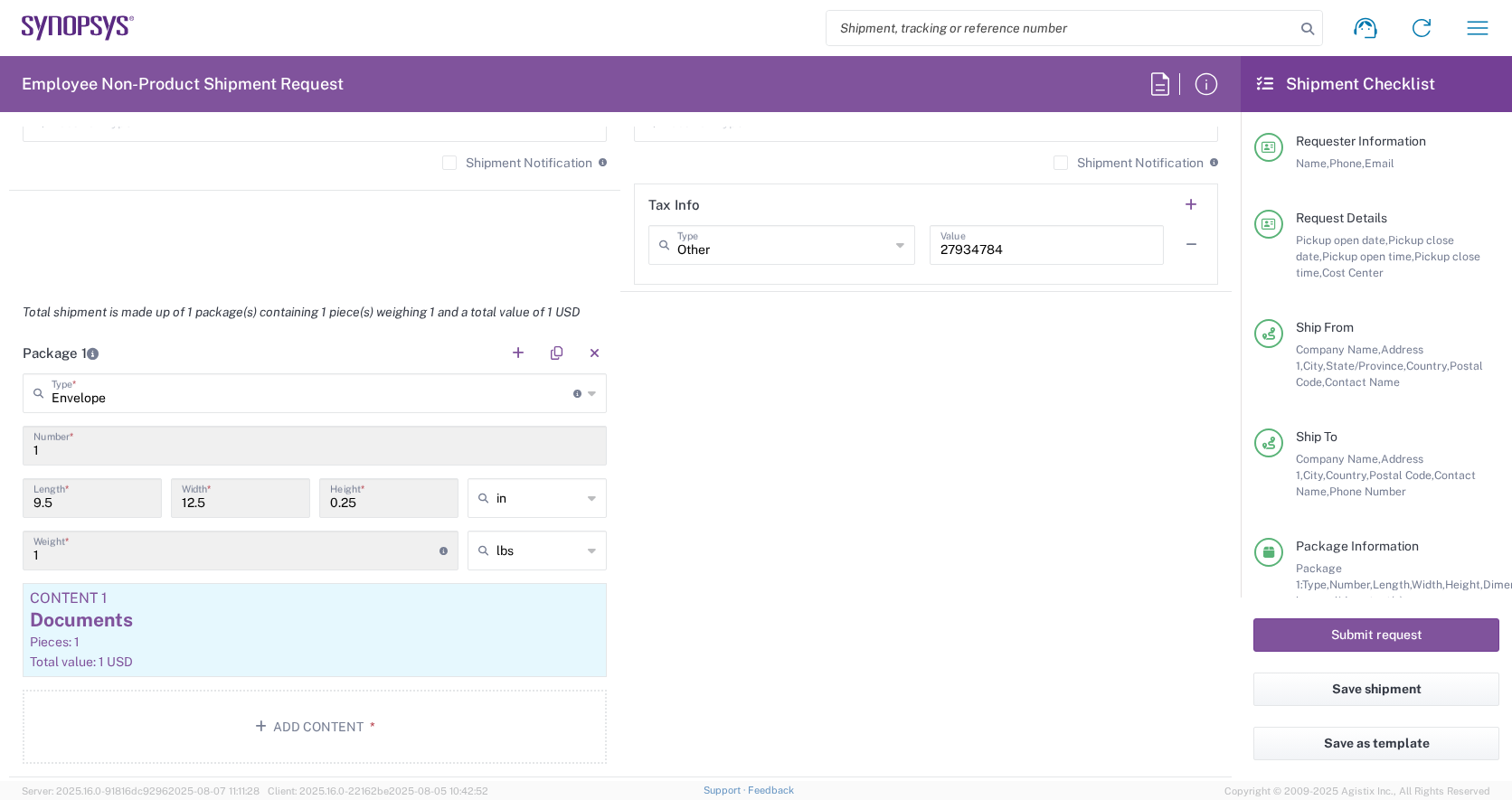 scroll, scrollTop: 1718, scrollLeft: 0, axis: vertical 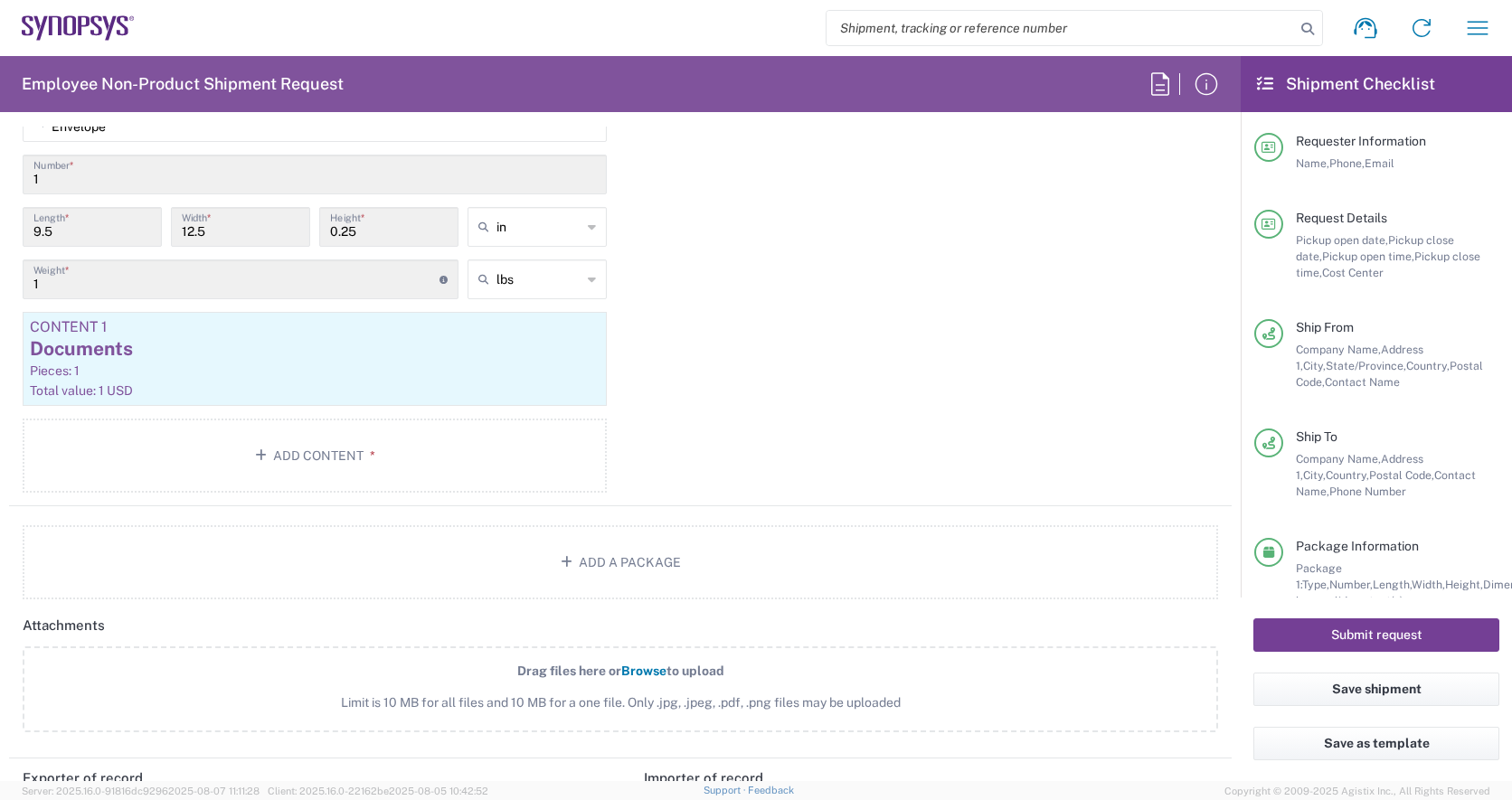 click on "Submit request" 